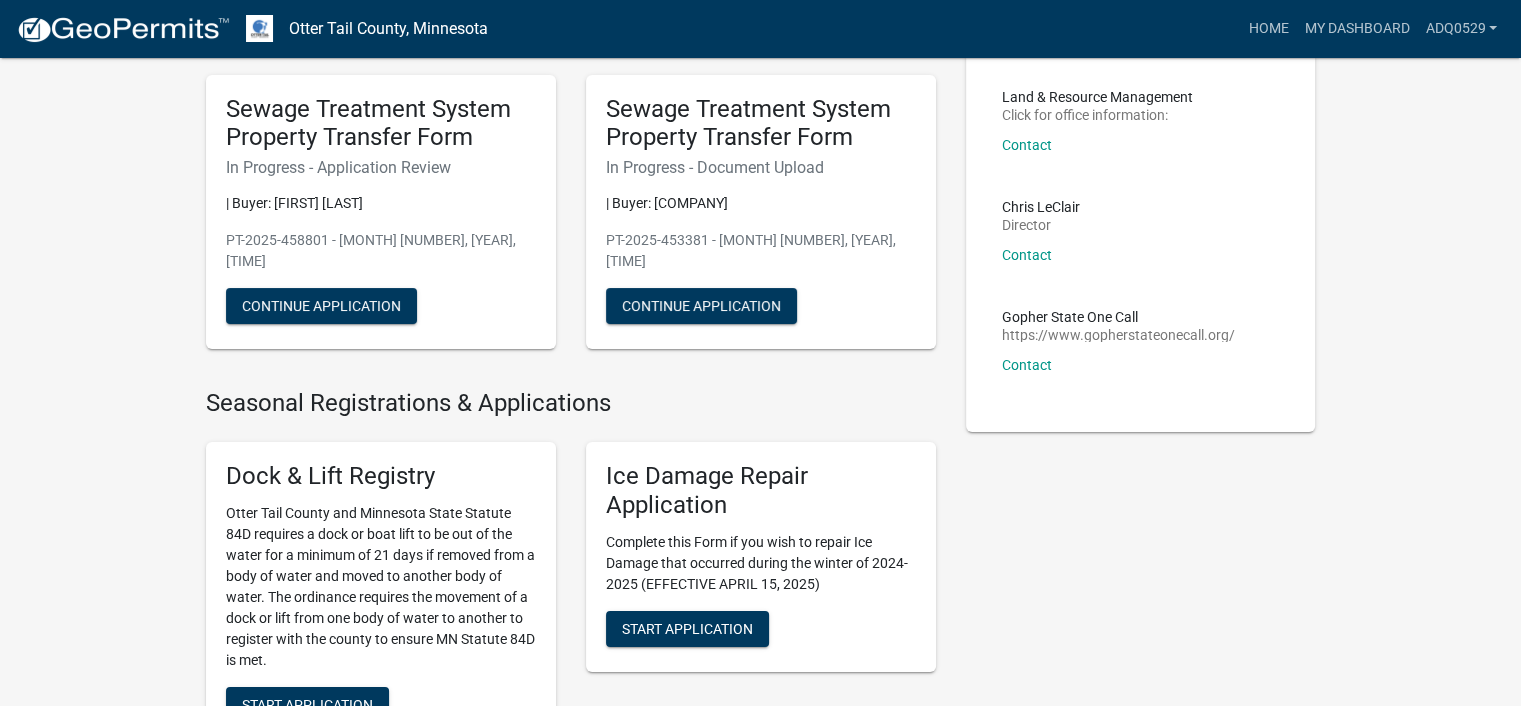 scroll, scrollTop: 0, scrollLeft: 0, axis: both 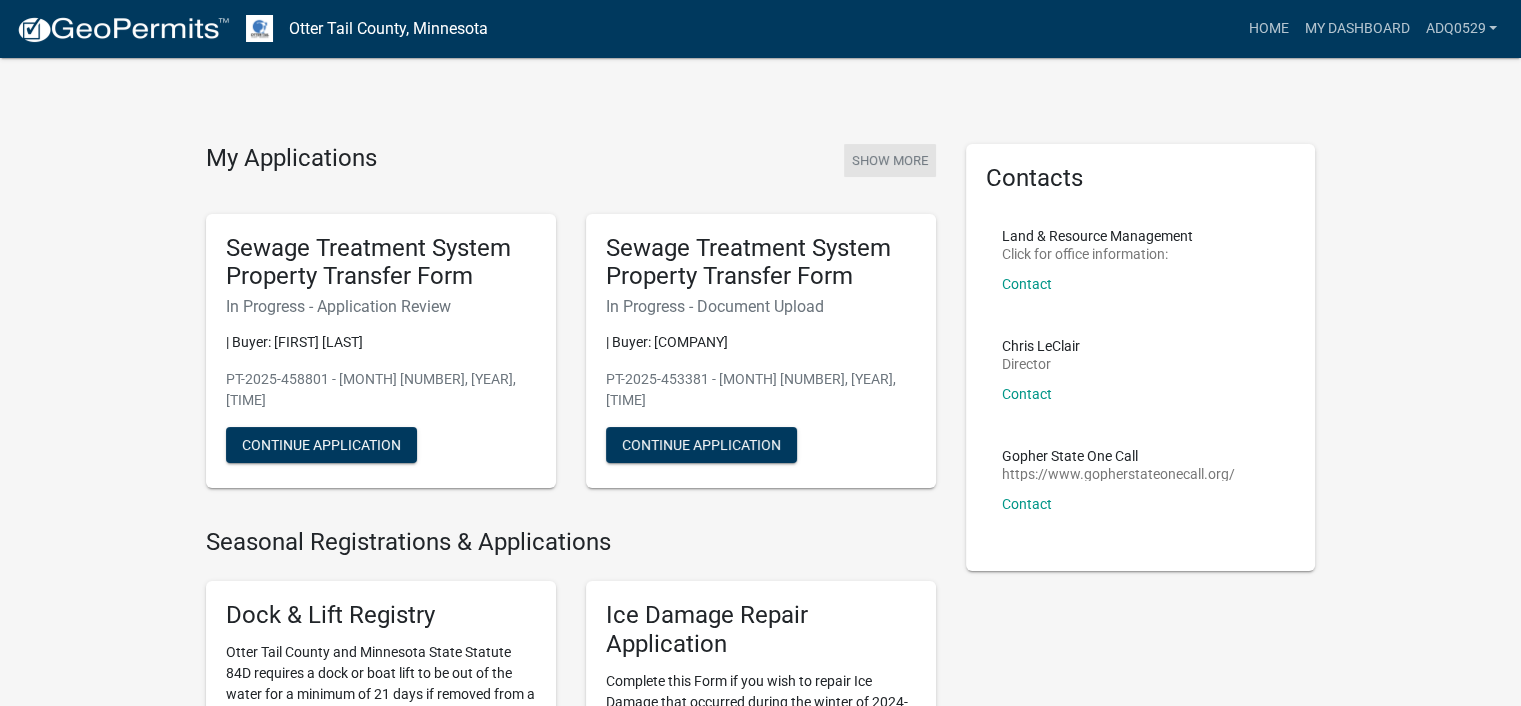 click on "Show More" 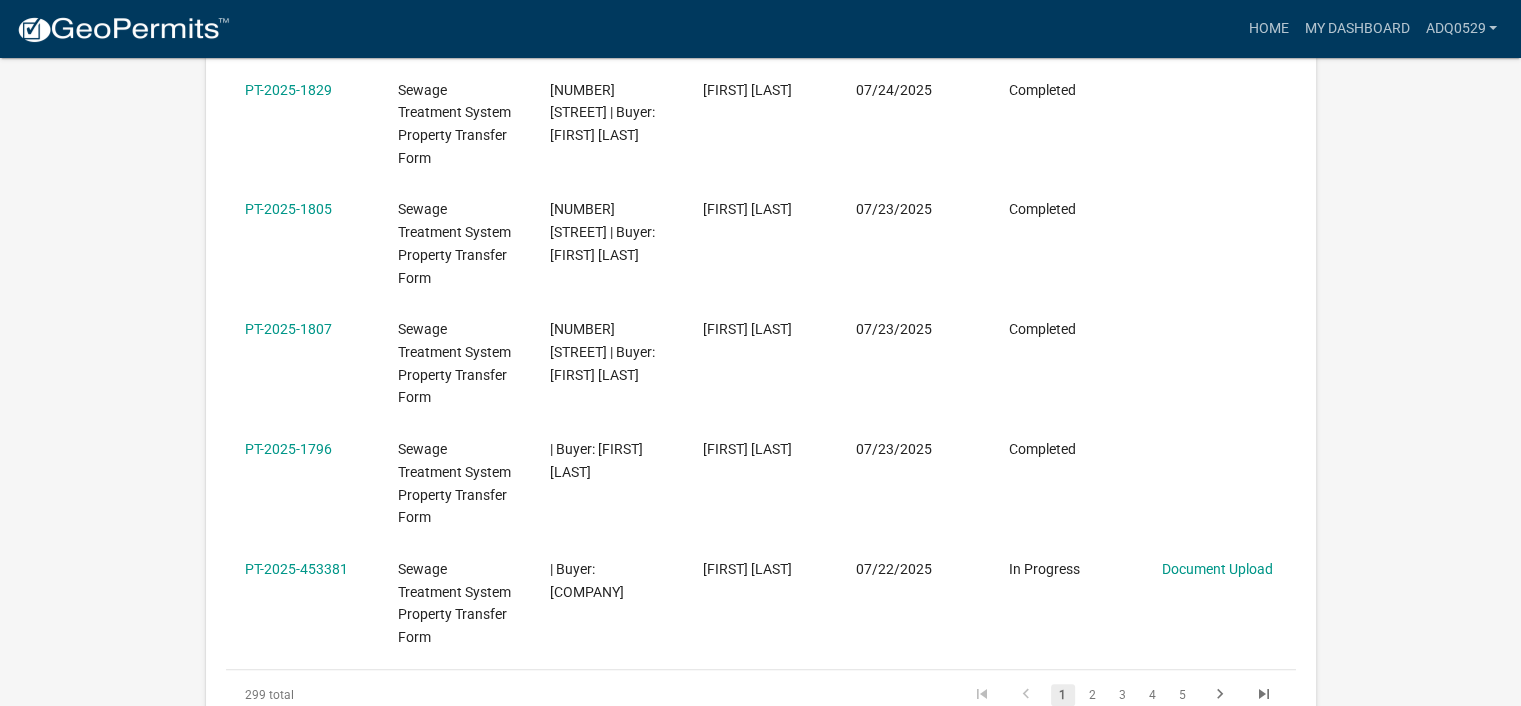 scroll, scrollTop: 1165, scrollLeft: 0, axis: vertical 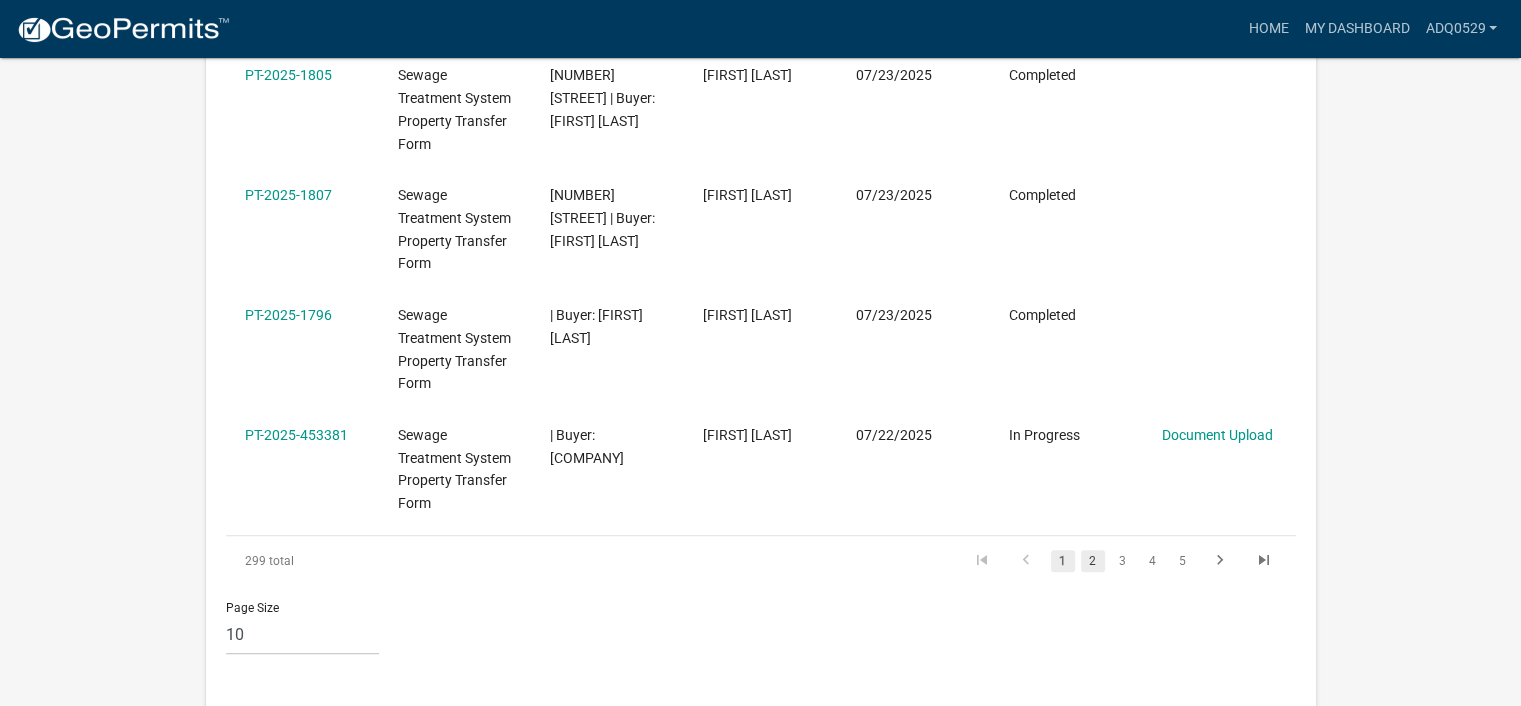 click on "2" 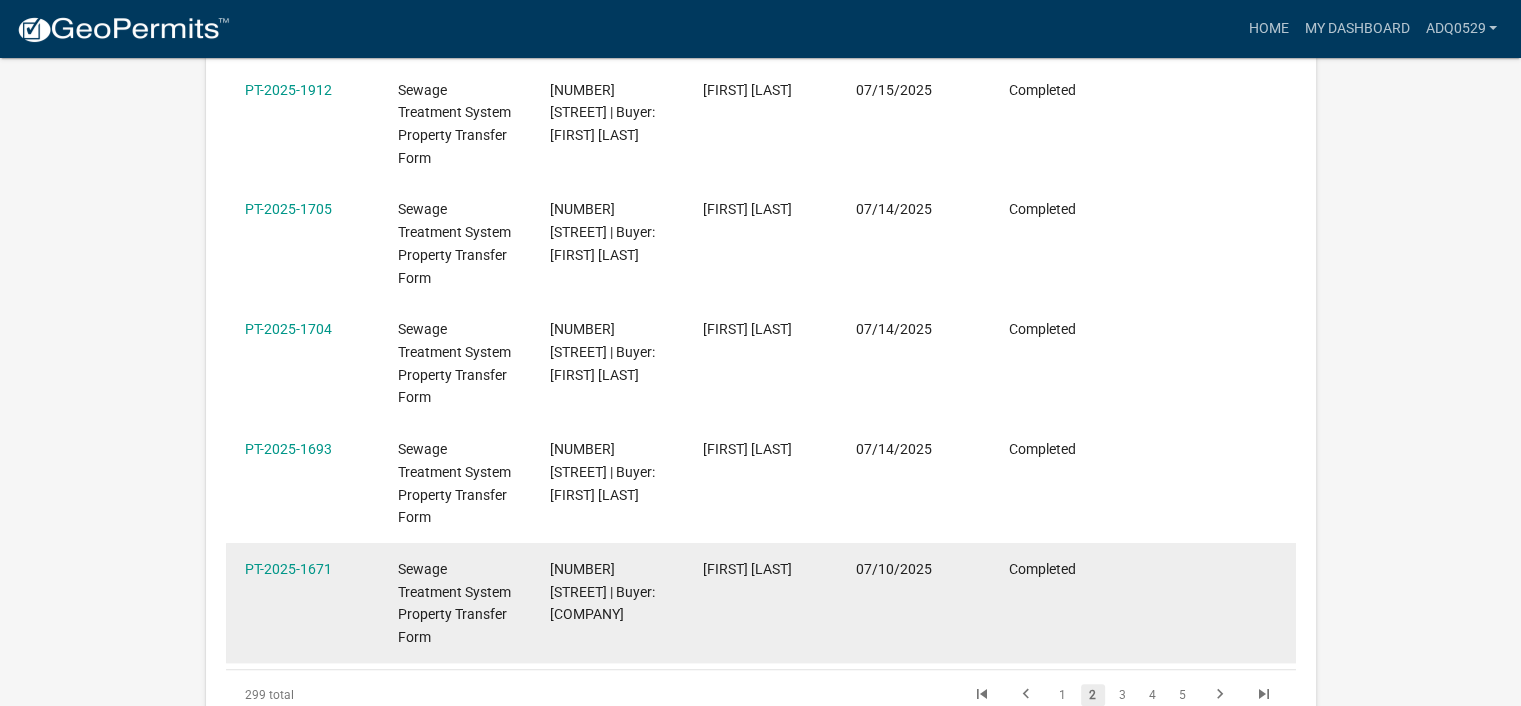 scroll, scrollTop: 1065, scrollLeft: 0, axis: vertical 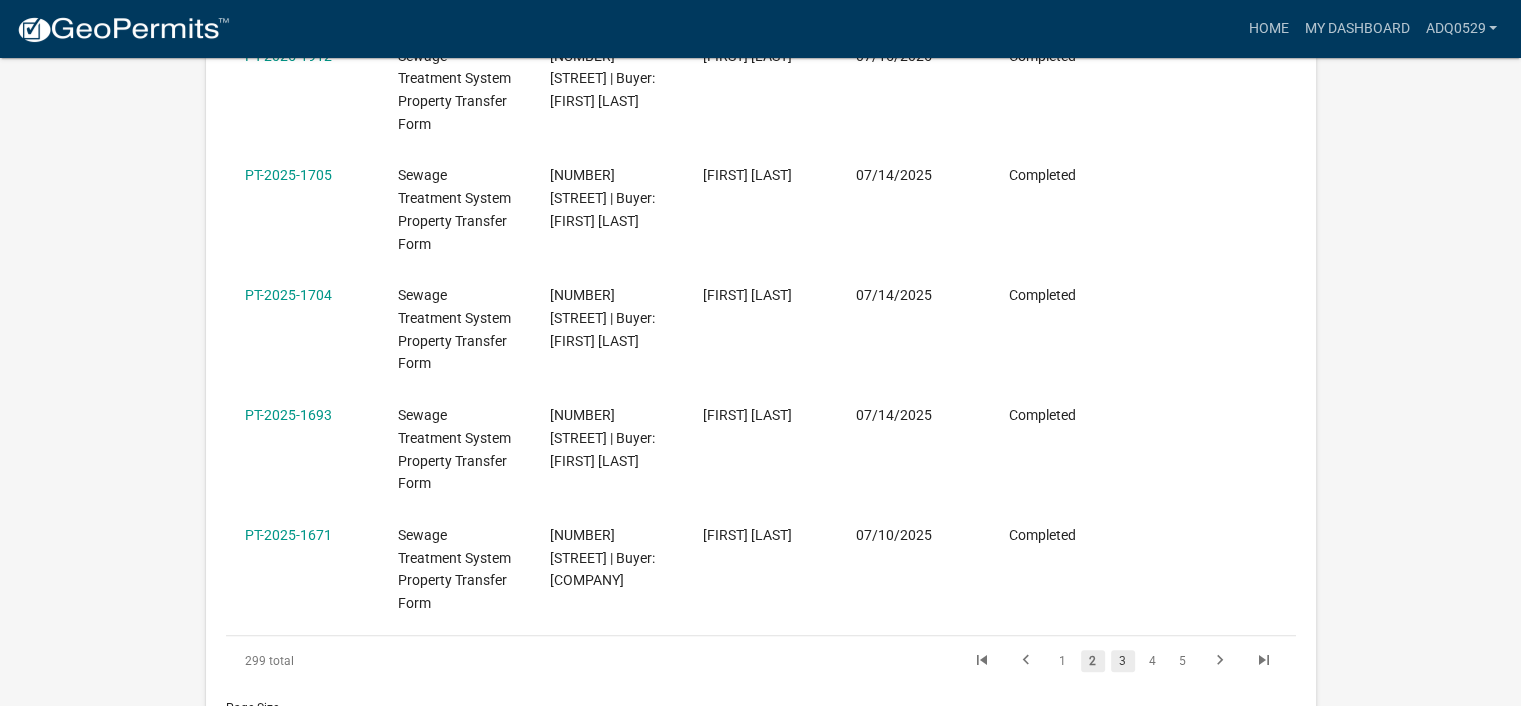 click on "3" 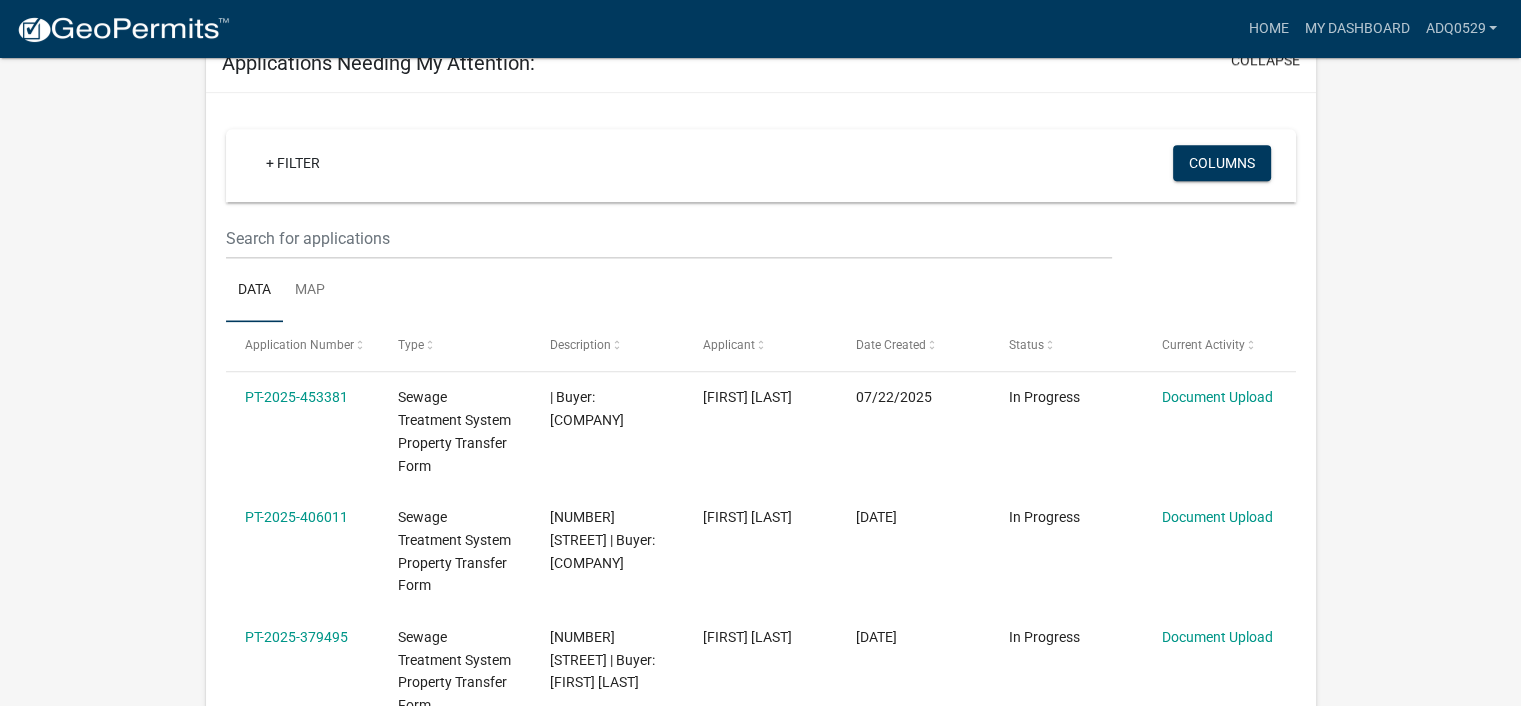 scroll, scrollTop: 2300, scrollLeft: 0, axis: vertical 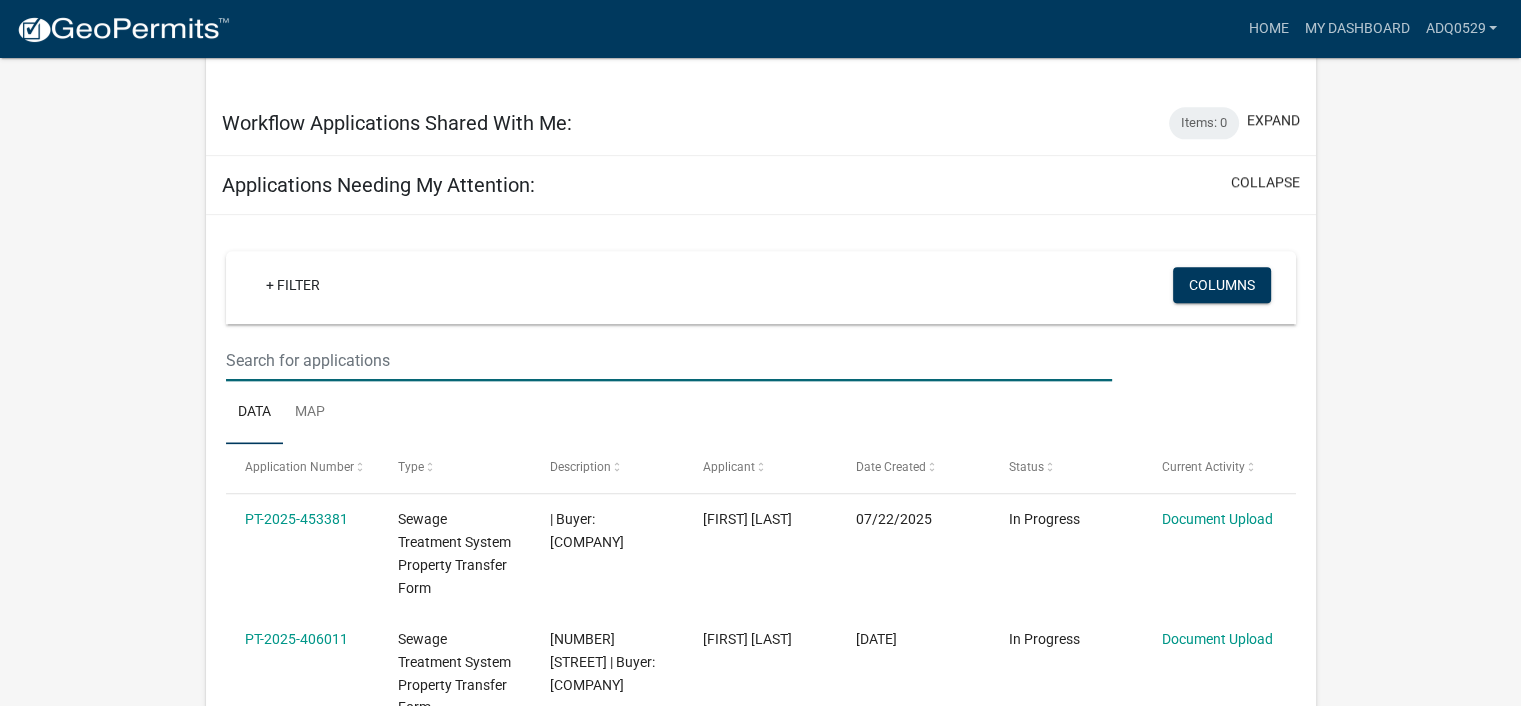 click at bounding box center (669, 360) 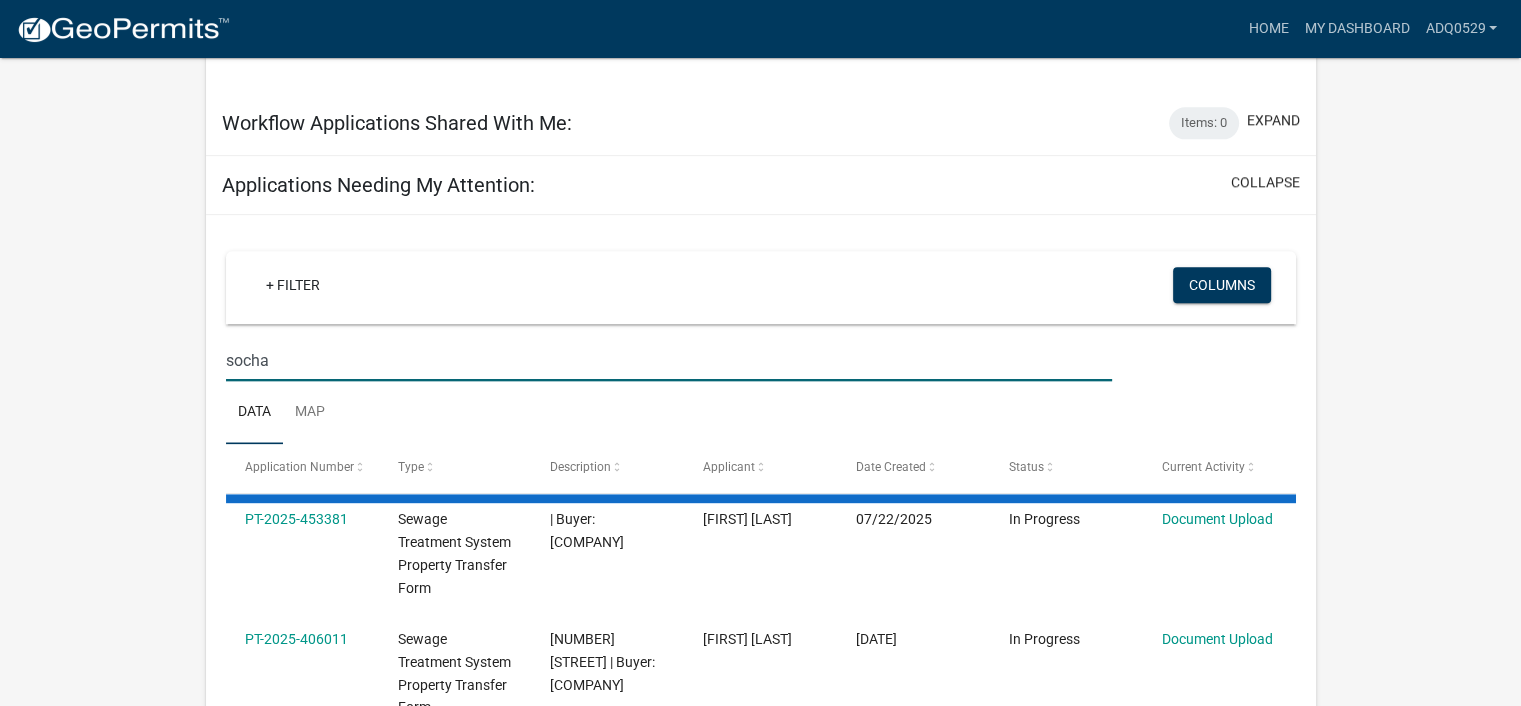 type on "socha" 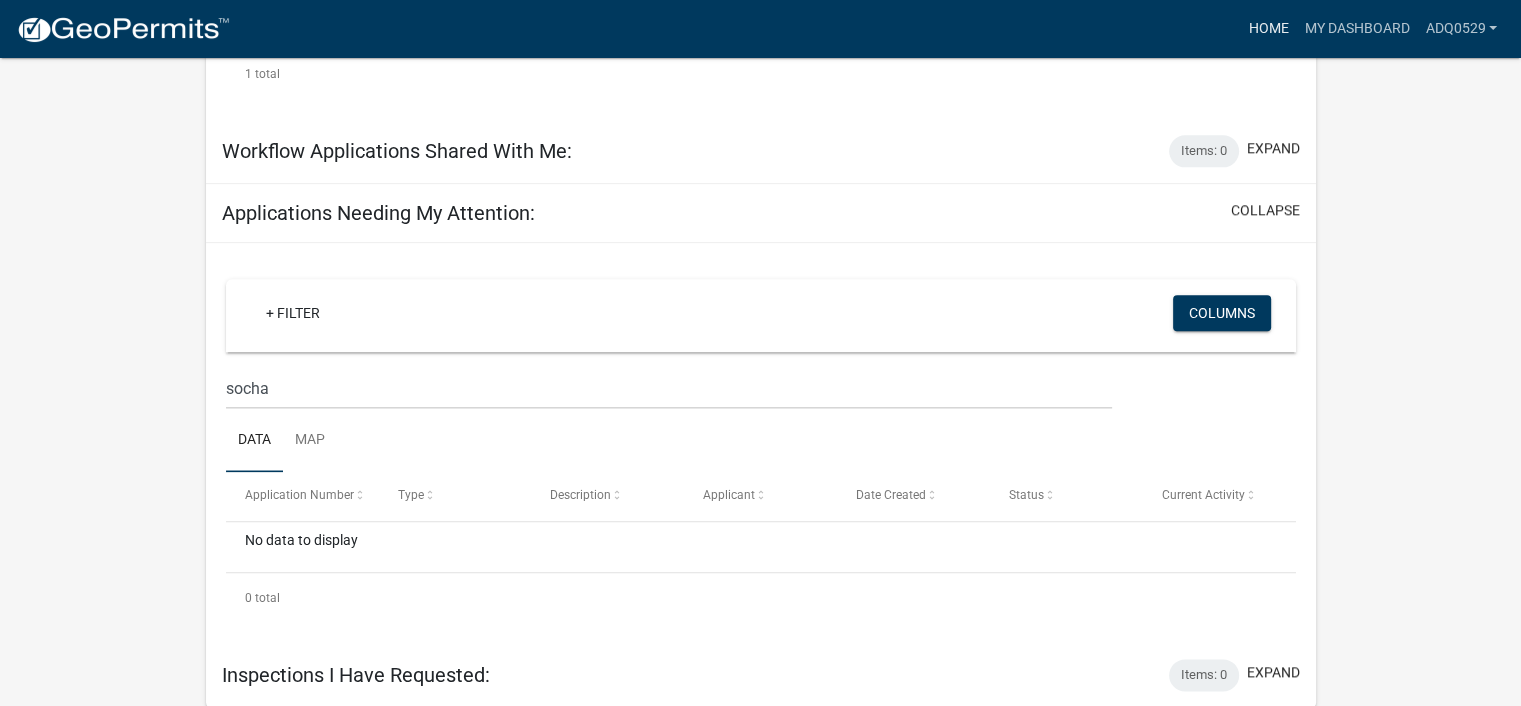 click on "Home" at bounding box center (1268, 29) 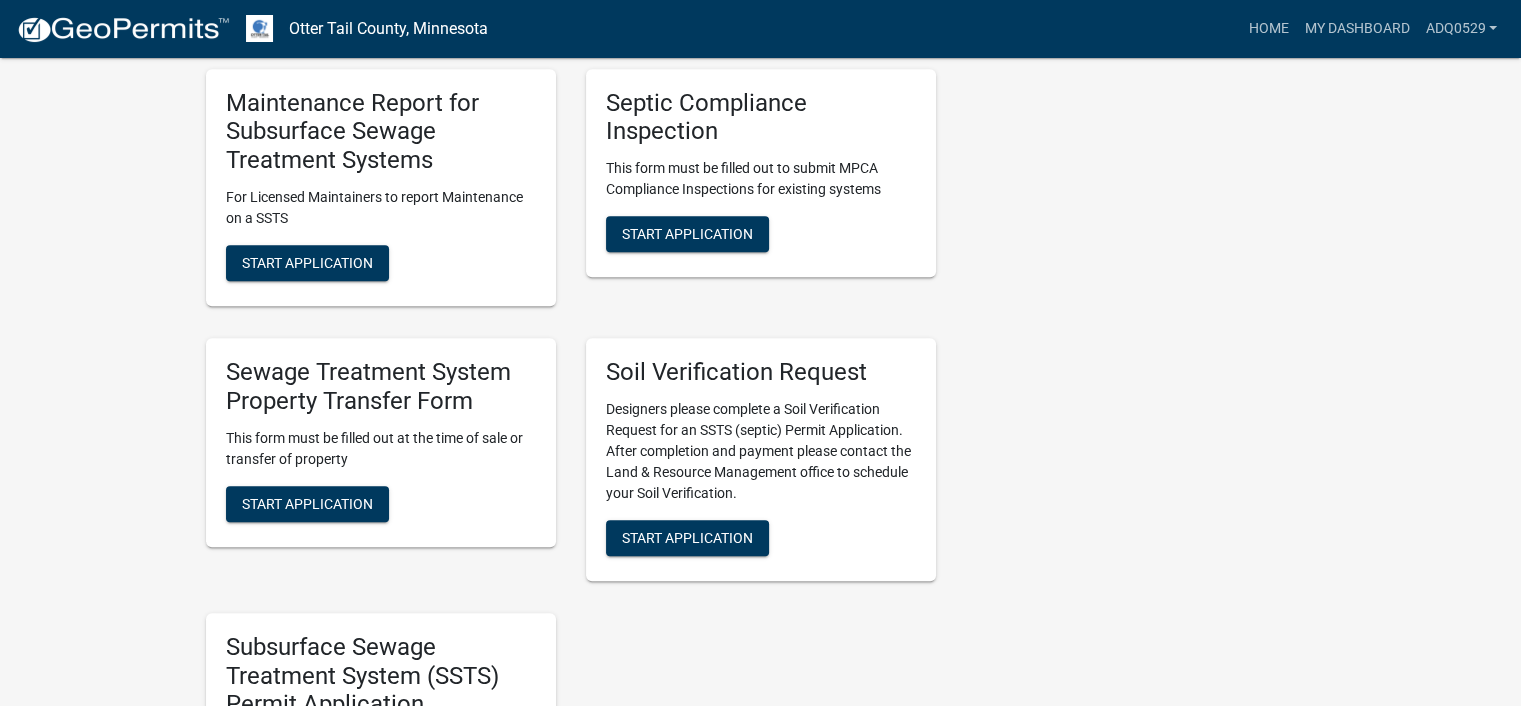 scroll, scrollTop: 1100, scrollLeft: 0, axis: vertical 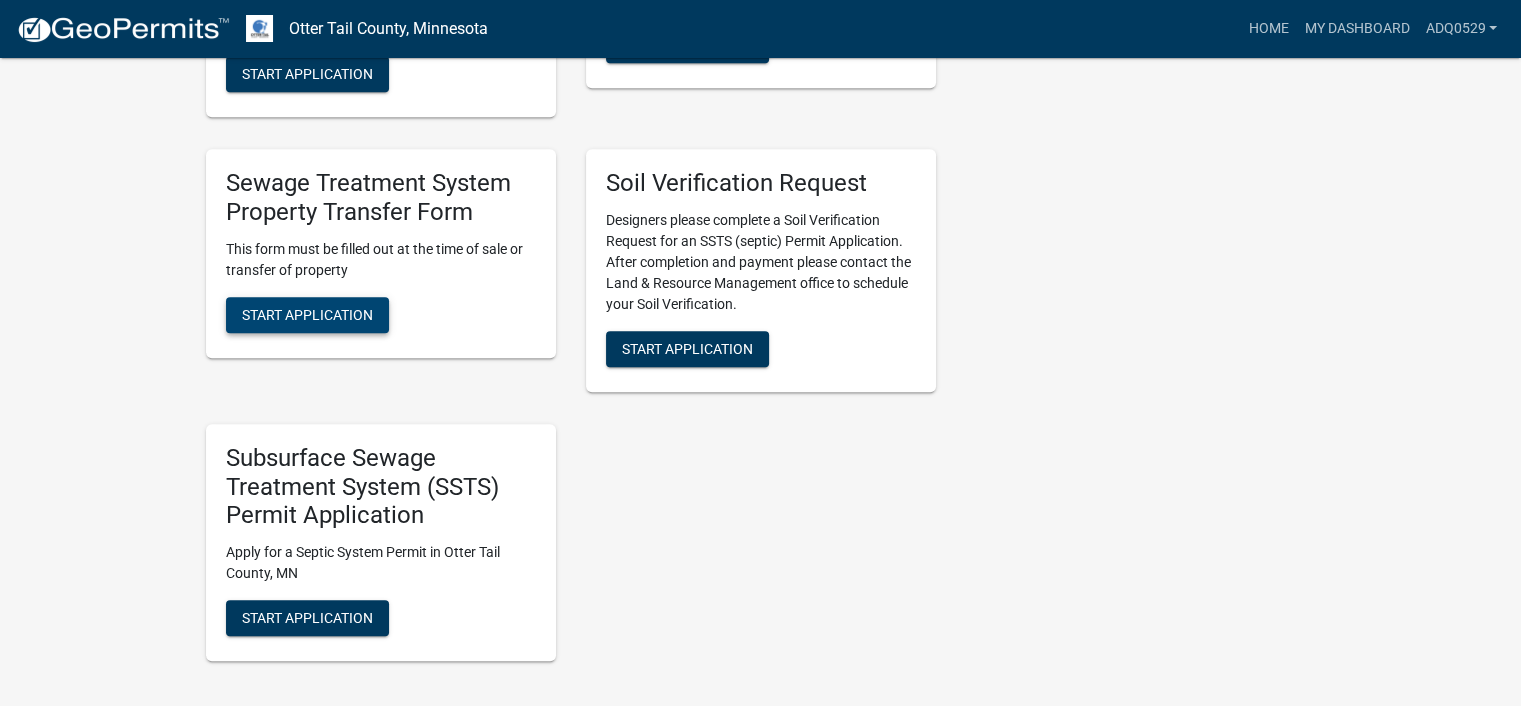 click on "Start Application" at bounding box center [307, 314] 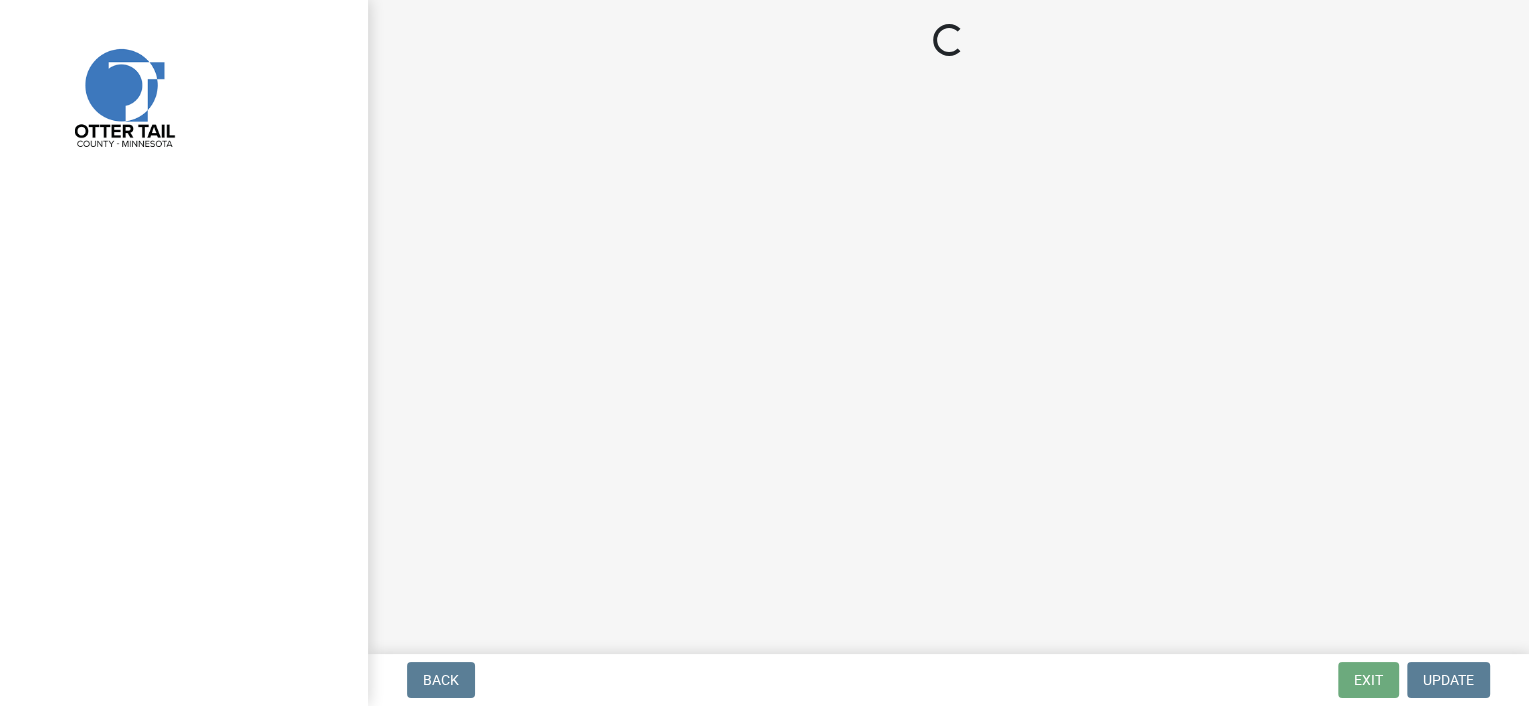 scroll, scrollTop: 0, scrollLeft: 0, axis: both 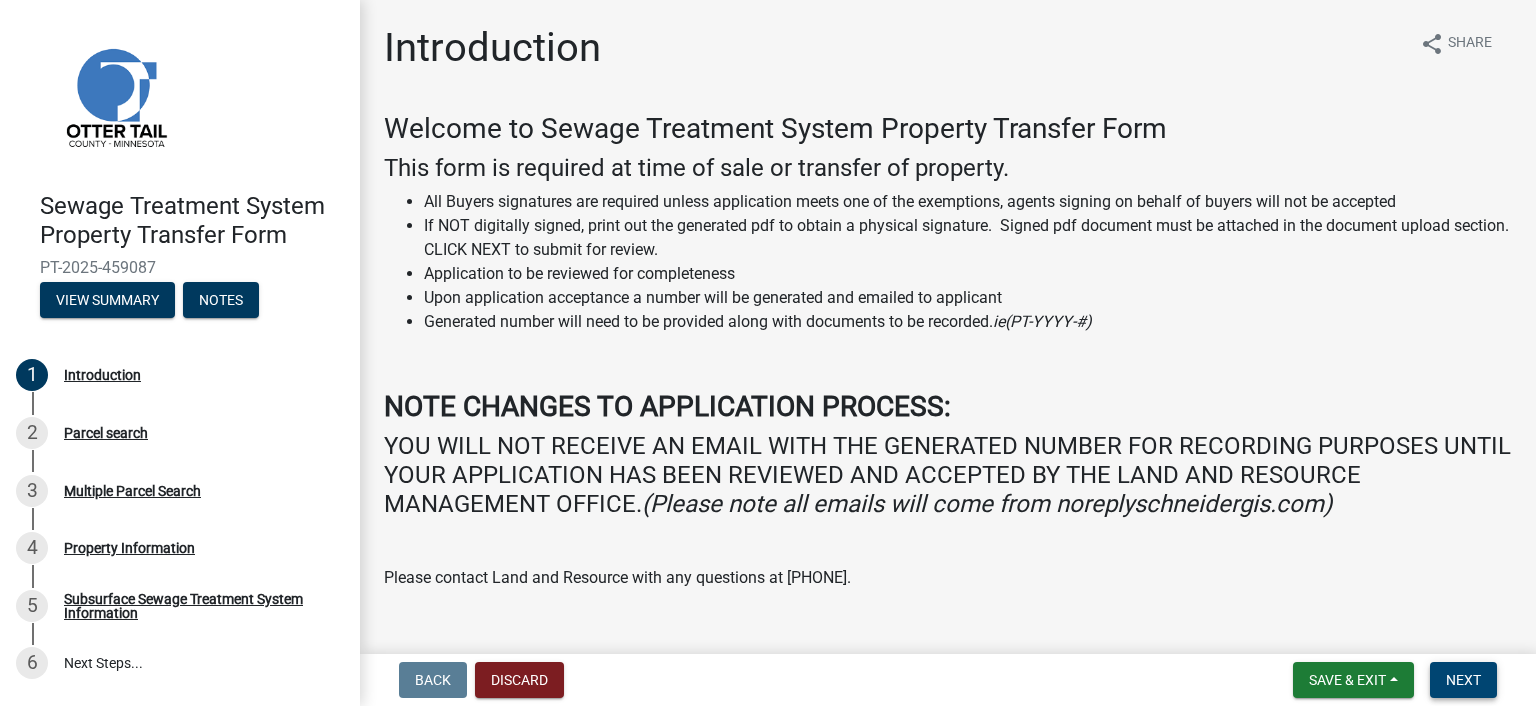 click on "Next" at bounding box center (1463, 680) 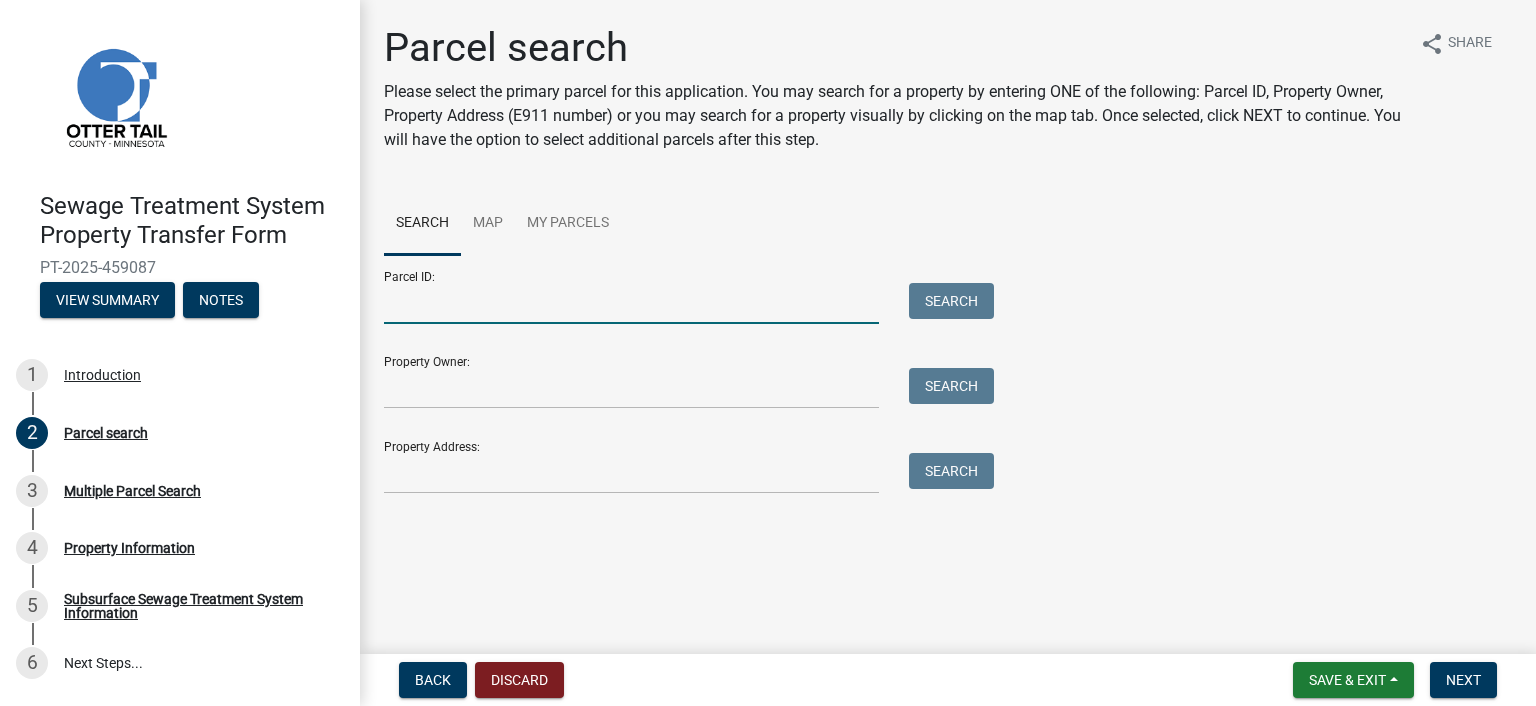click on "Parcel ID:" at bounding box center (631, 303) 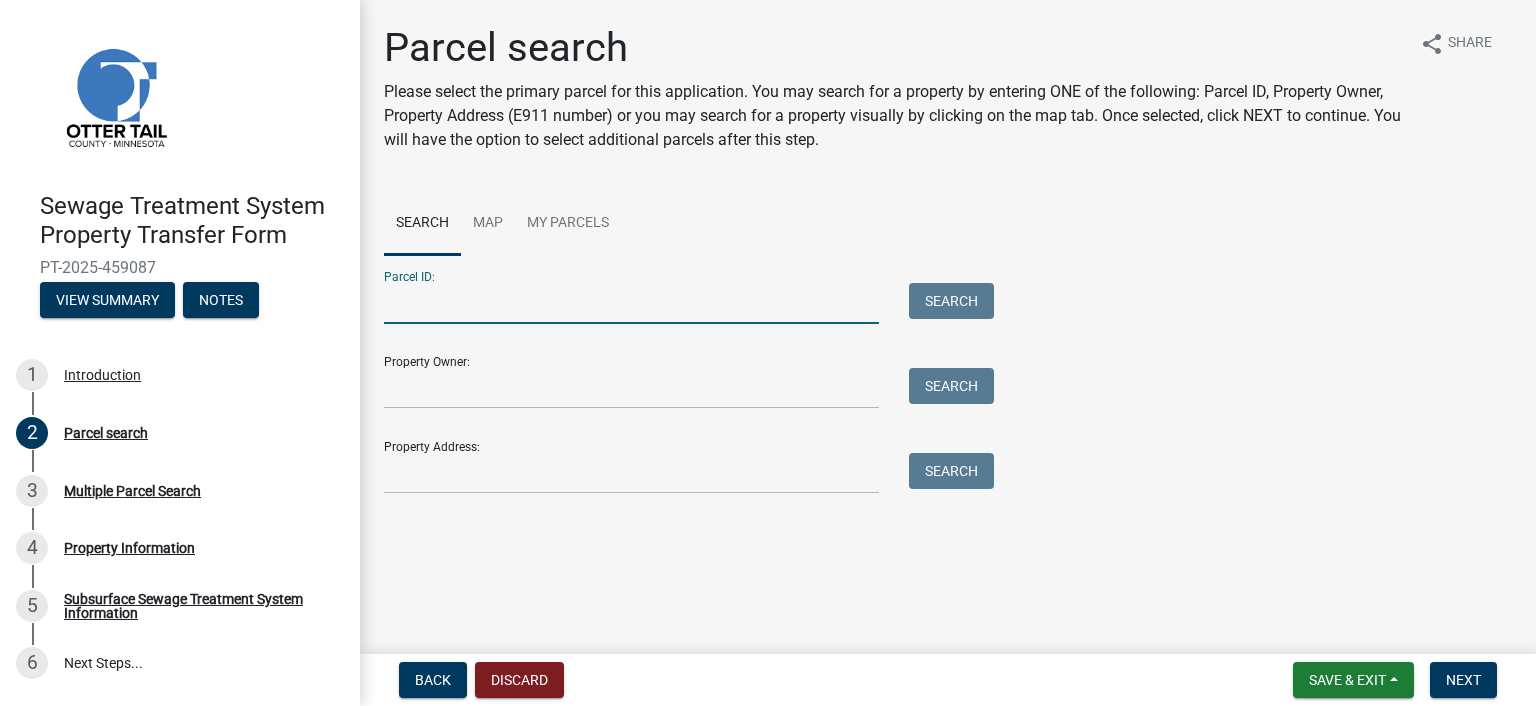 paste on "[NUMBER]" 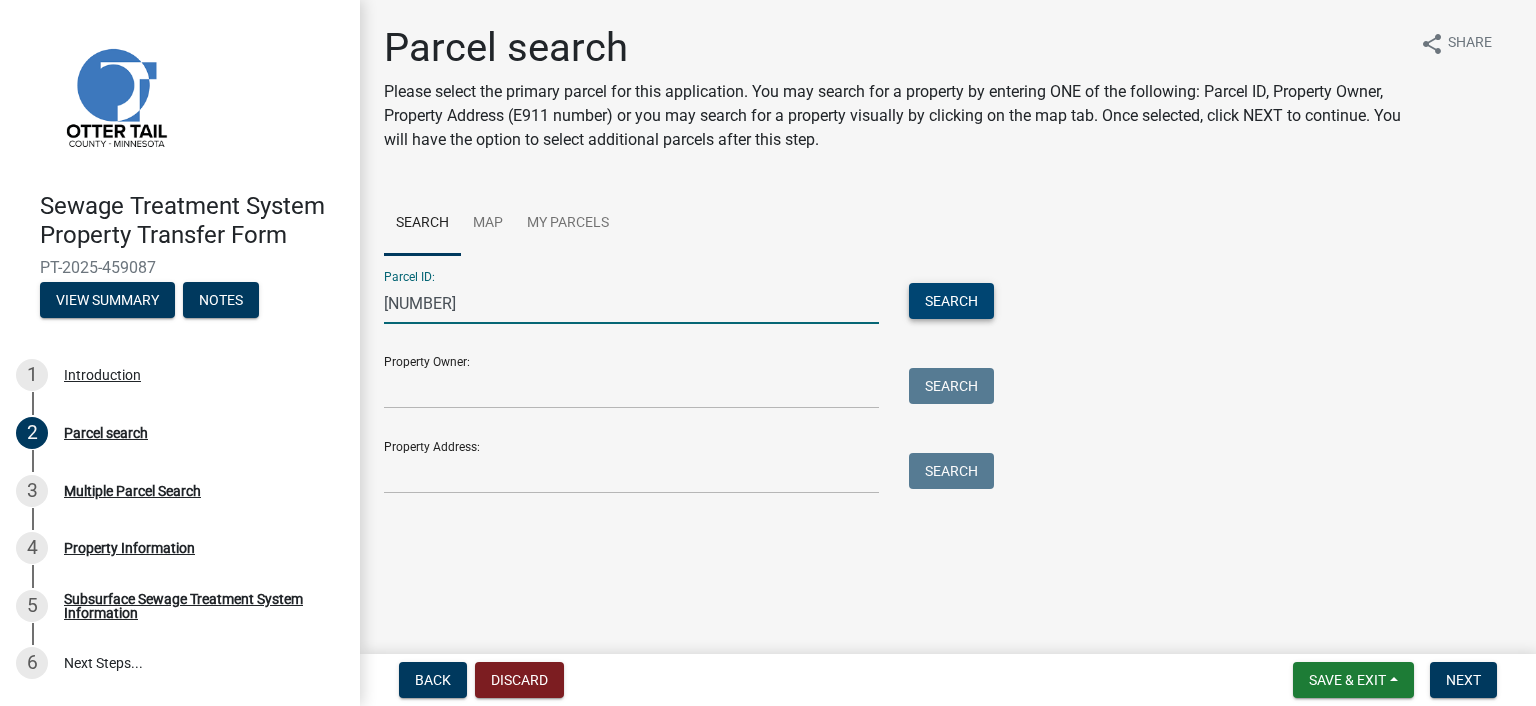 type on "[NUMBER]" 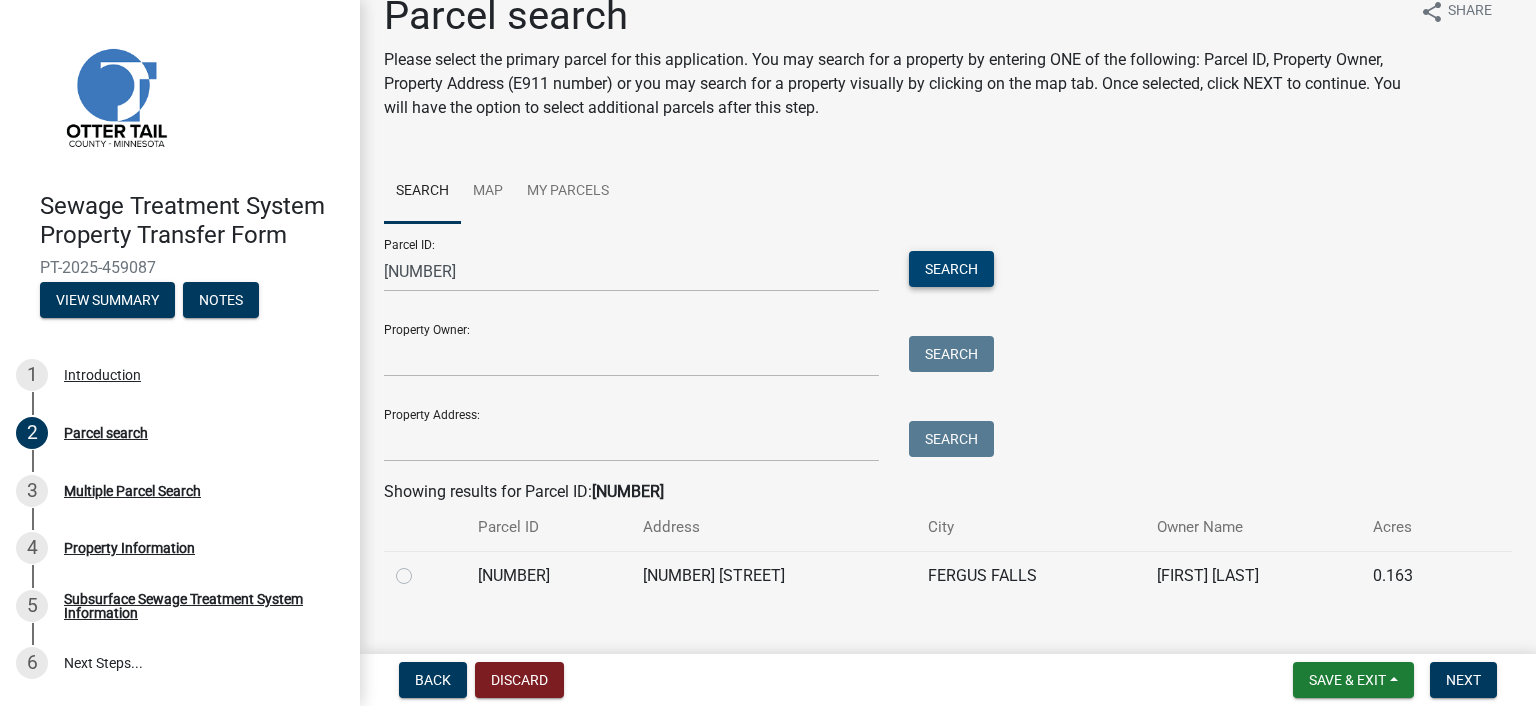 scroll, scrollTop: 64, scrollLeft: 0, axis: vertical 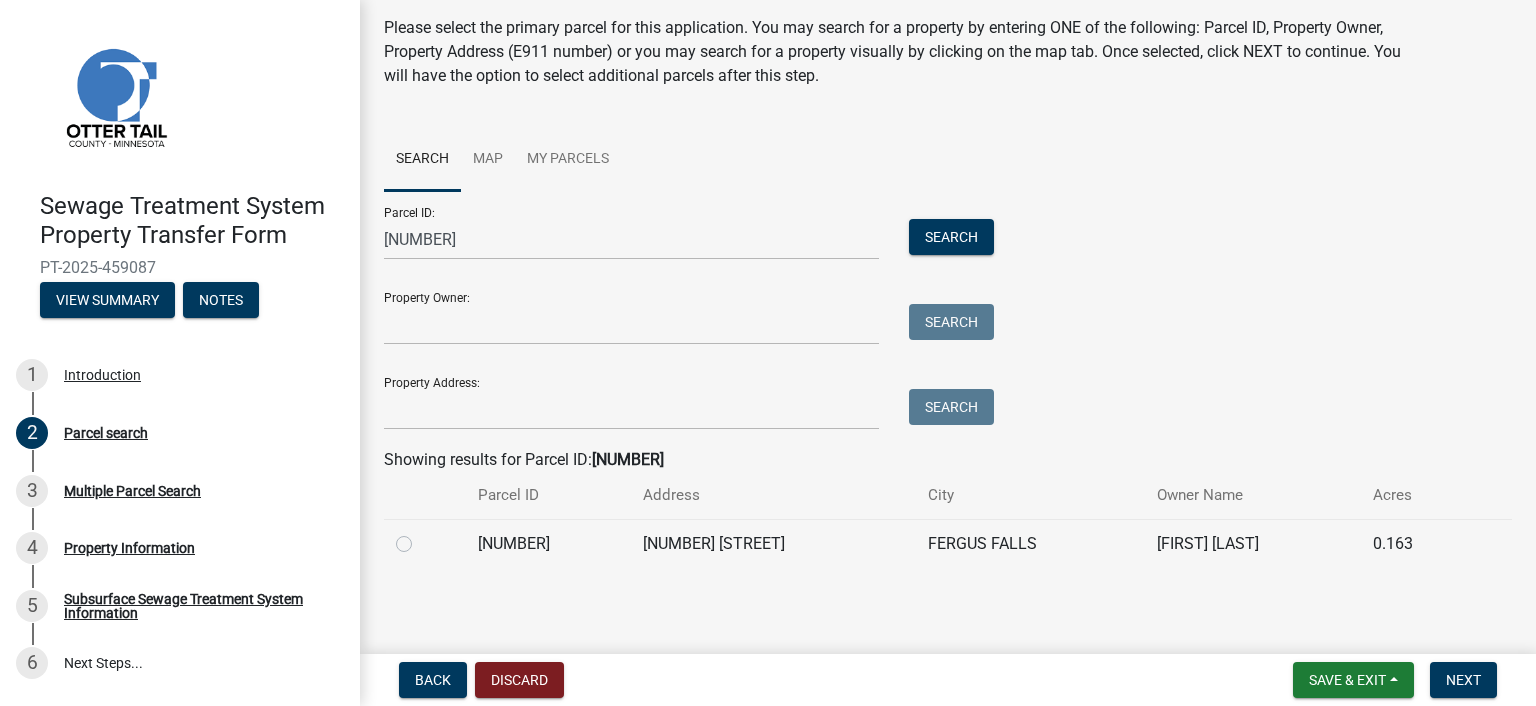 click 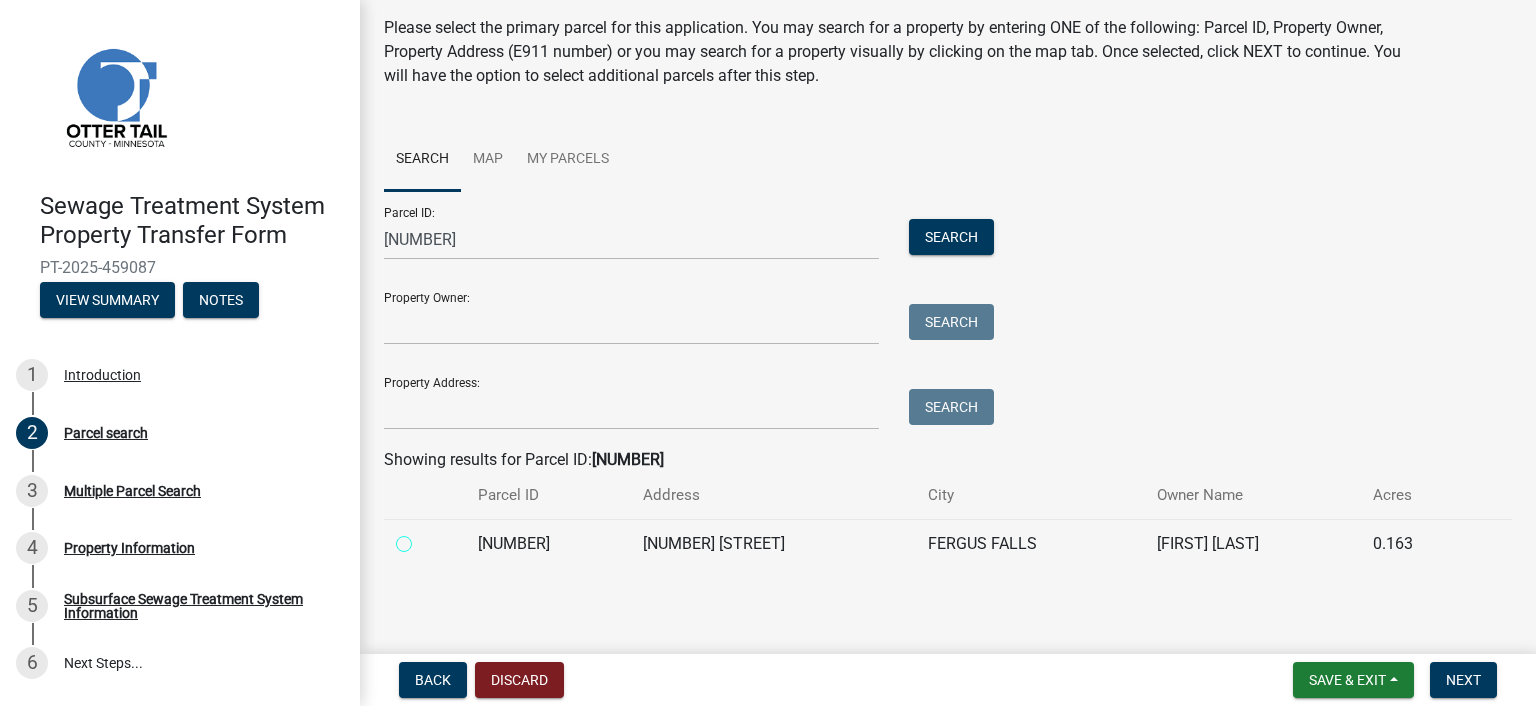 click at bounding box center [426, 538] 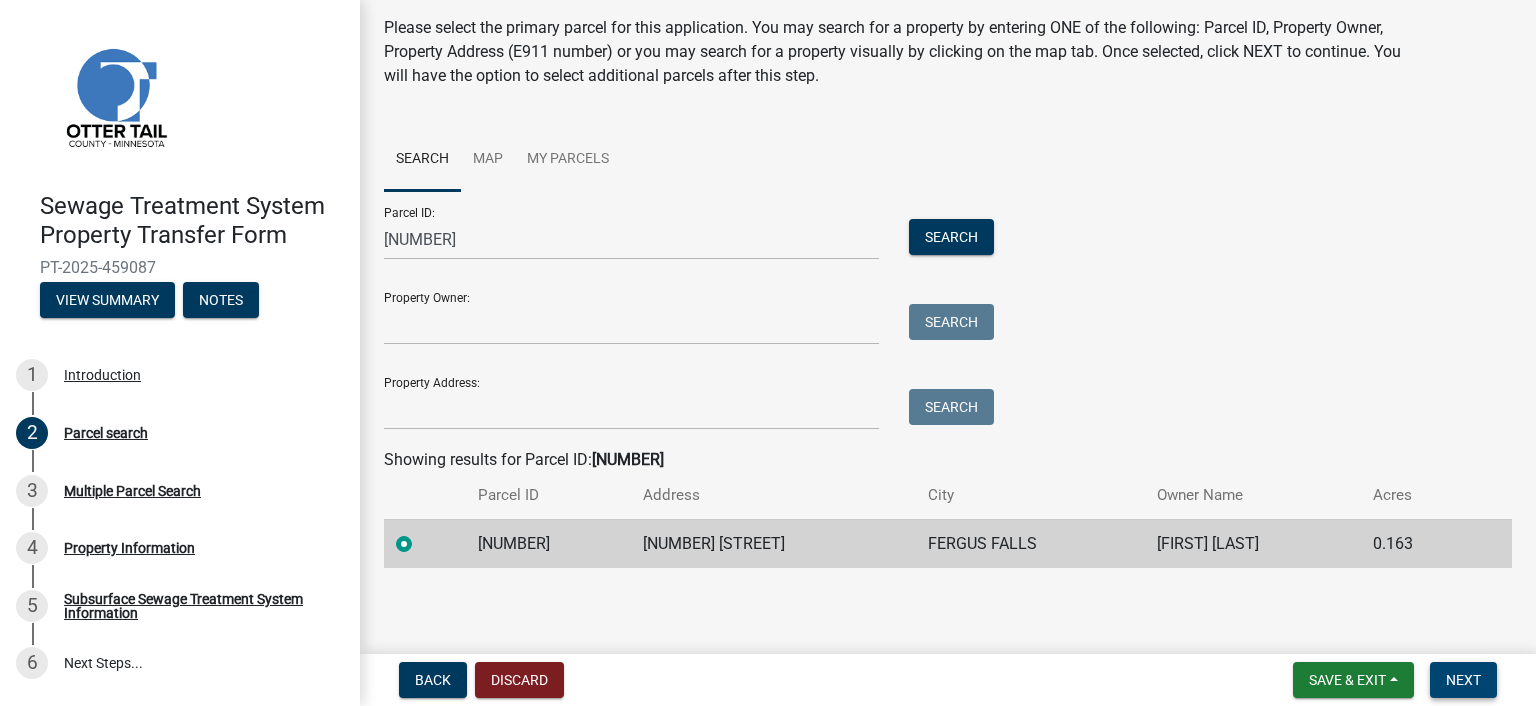 click on "Next" at bounding box center [1463, 680] 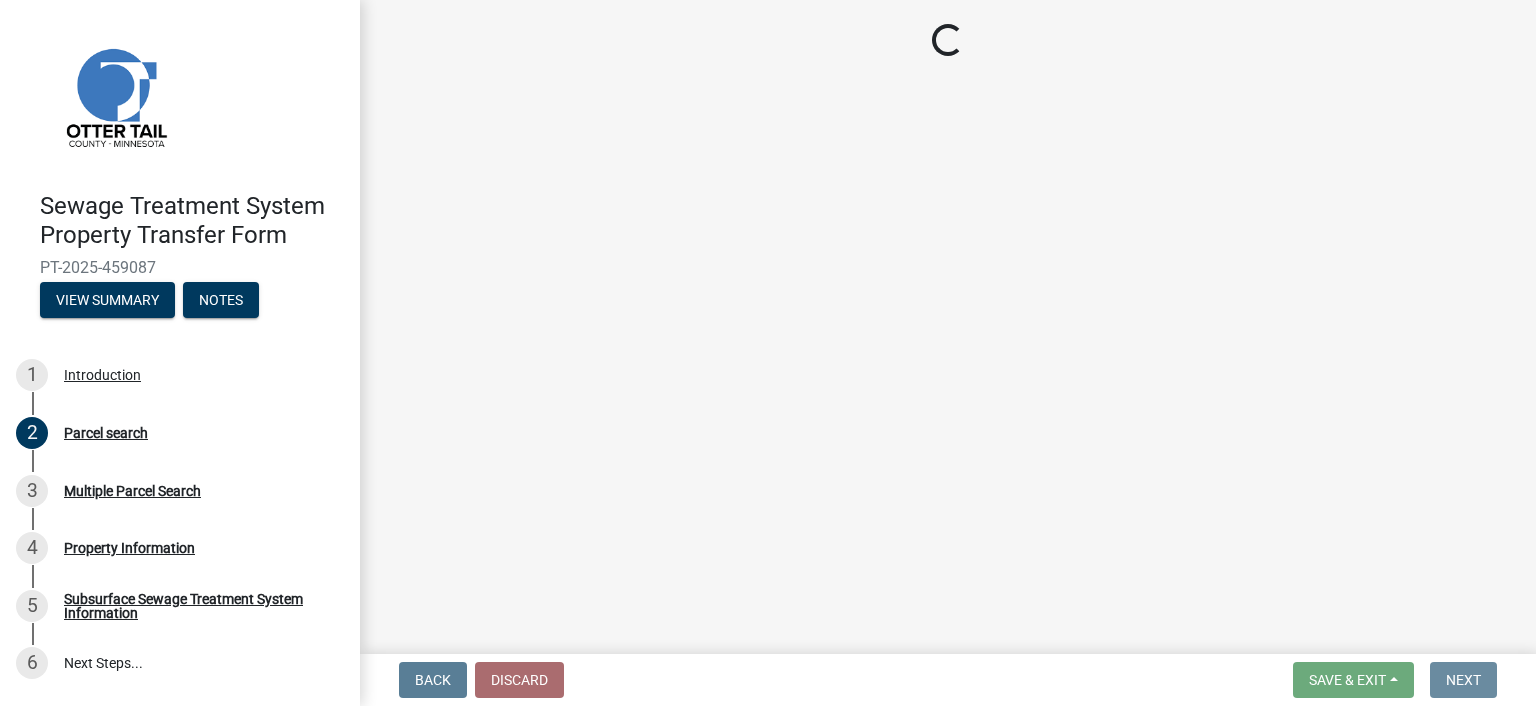 scroll, scrollTop: 0, scrollLeft: 0, axis: both 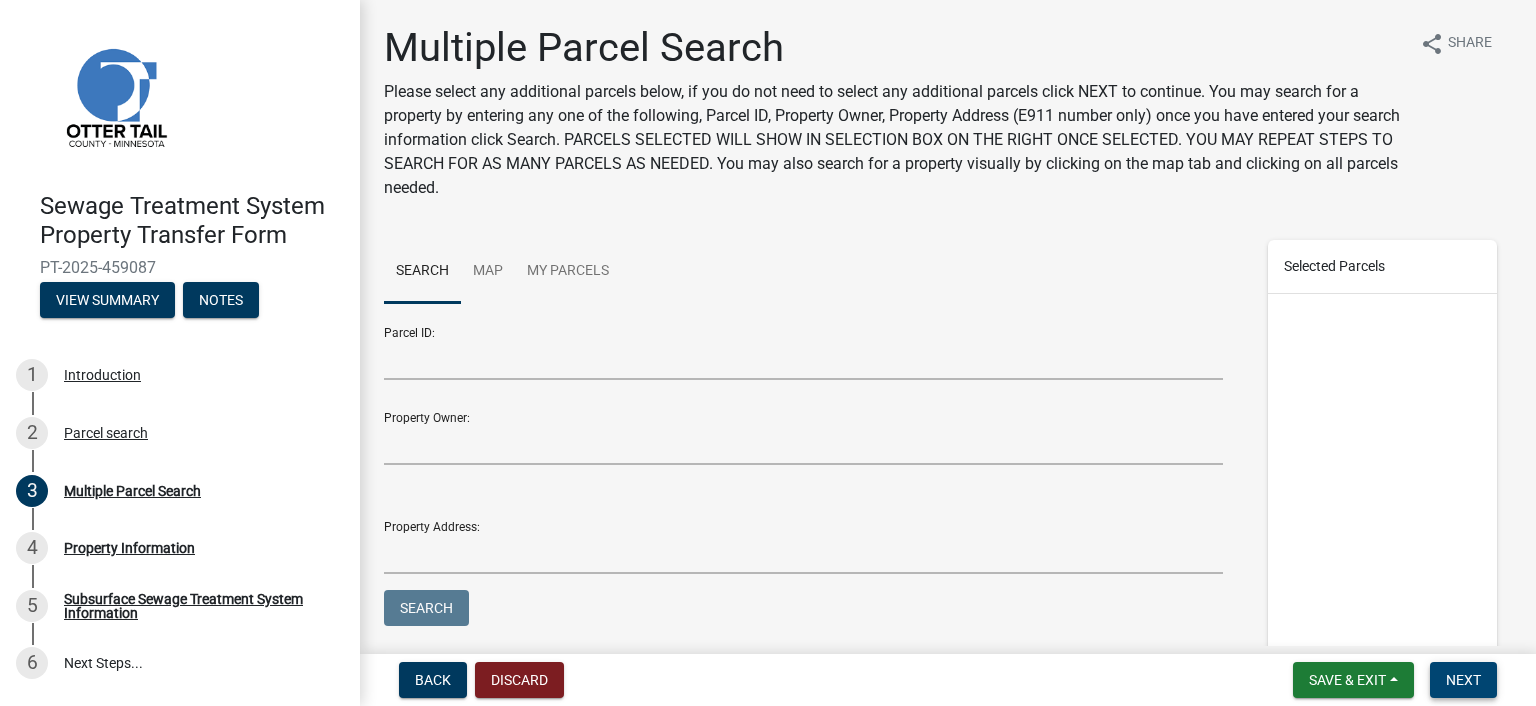 click on "Next" at bounding box center (1463, 680) 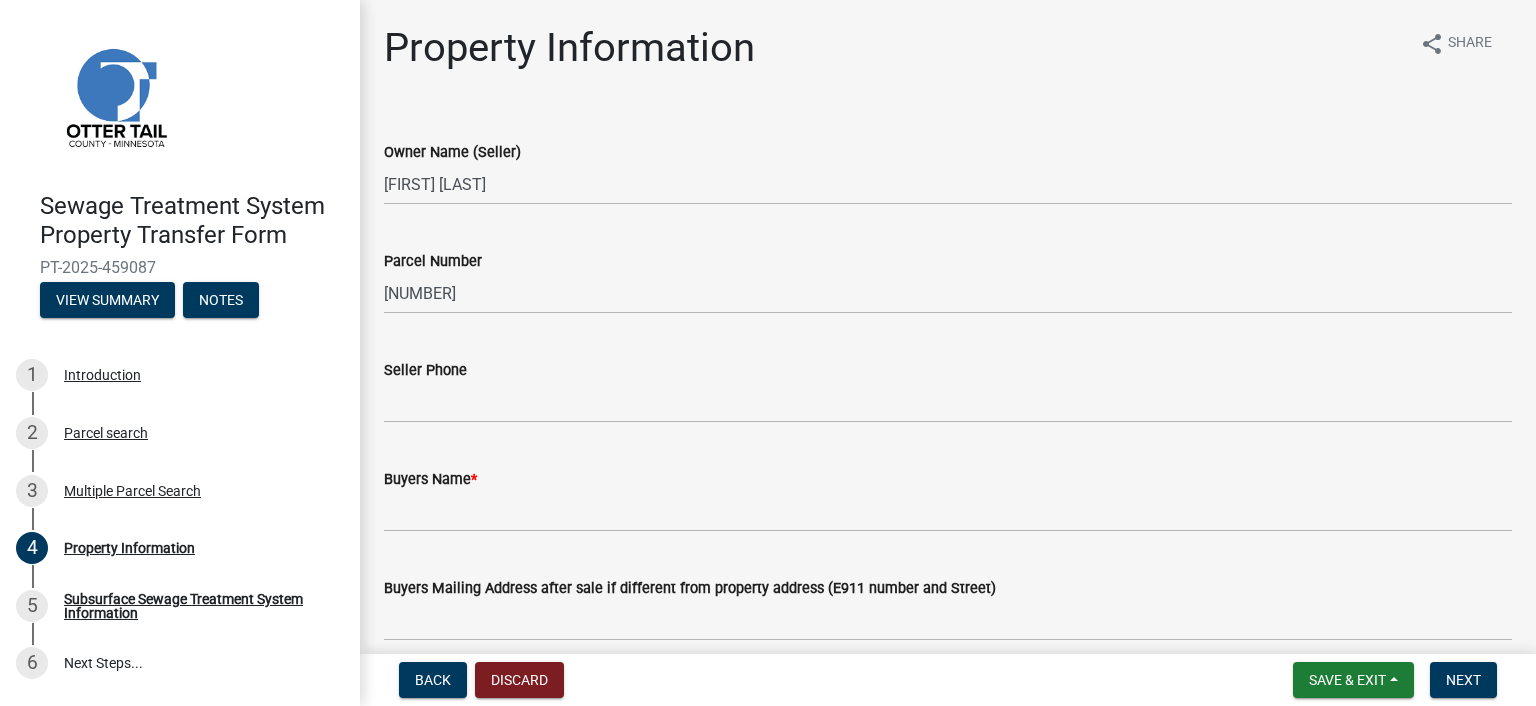 click on "Buyers Name  *" 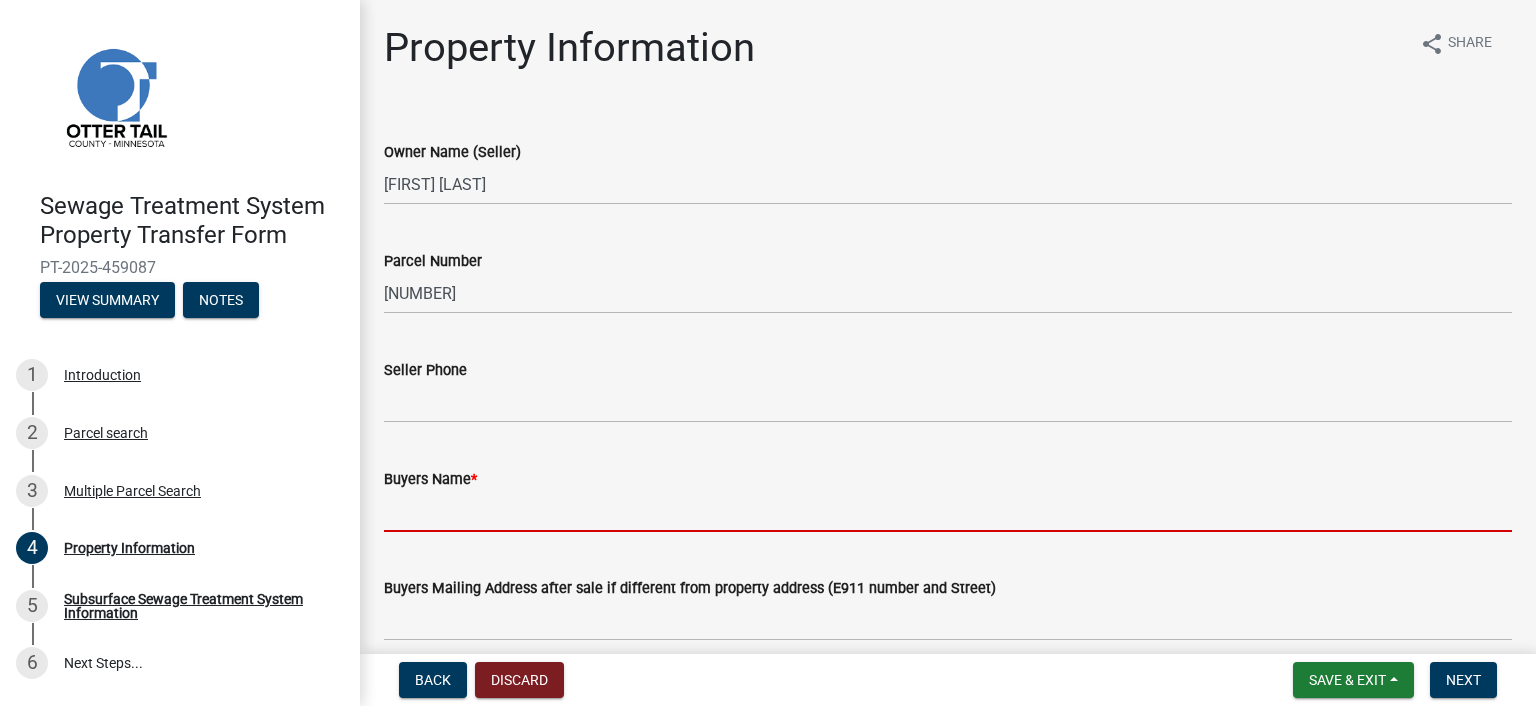 click on "Buyers Name  *" at bounding box center [948, 511] 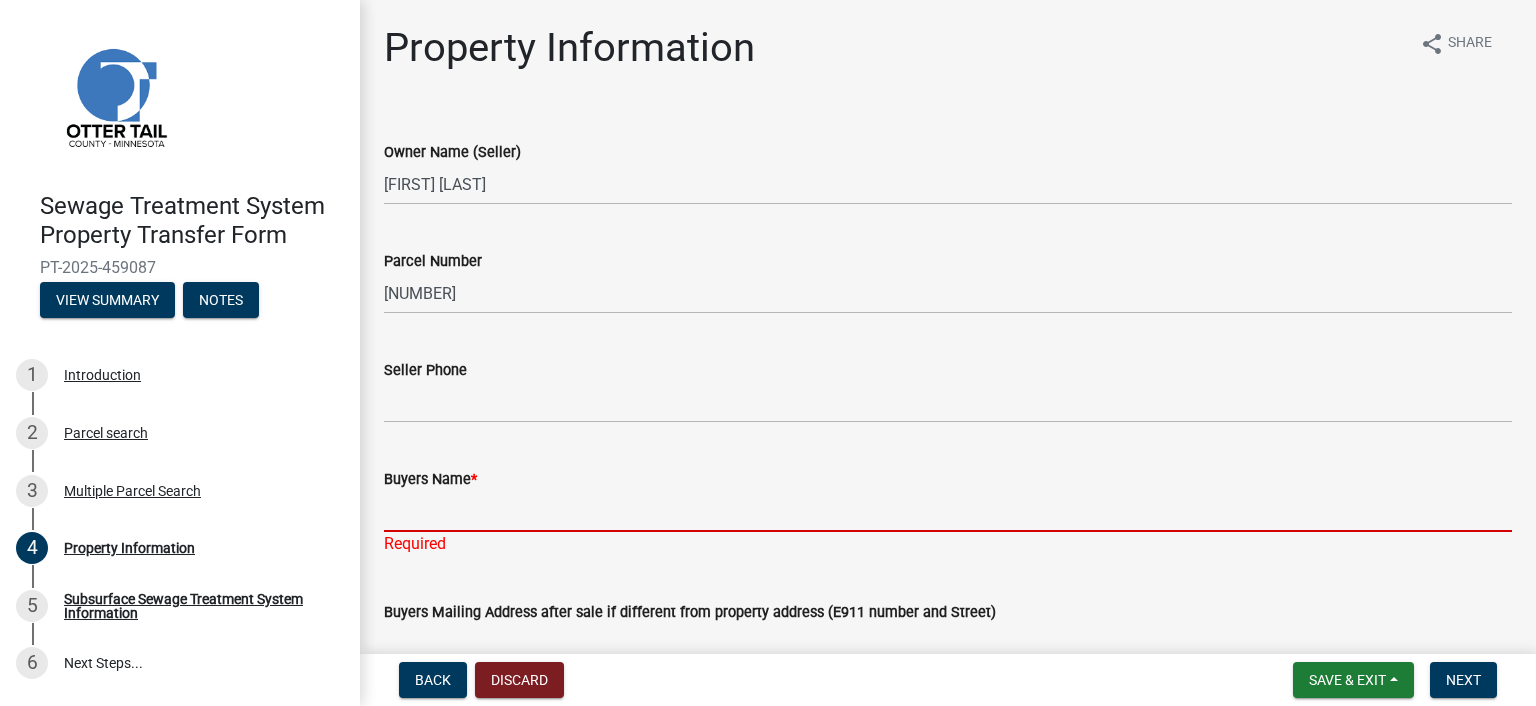 click on "Buyers Name  *" at bounding box center (948, 511) 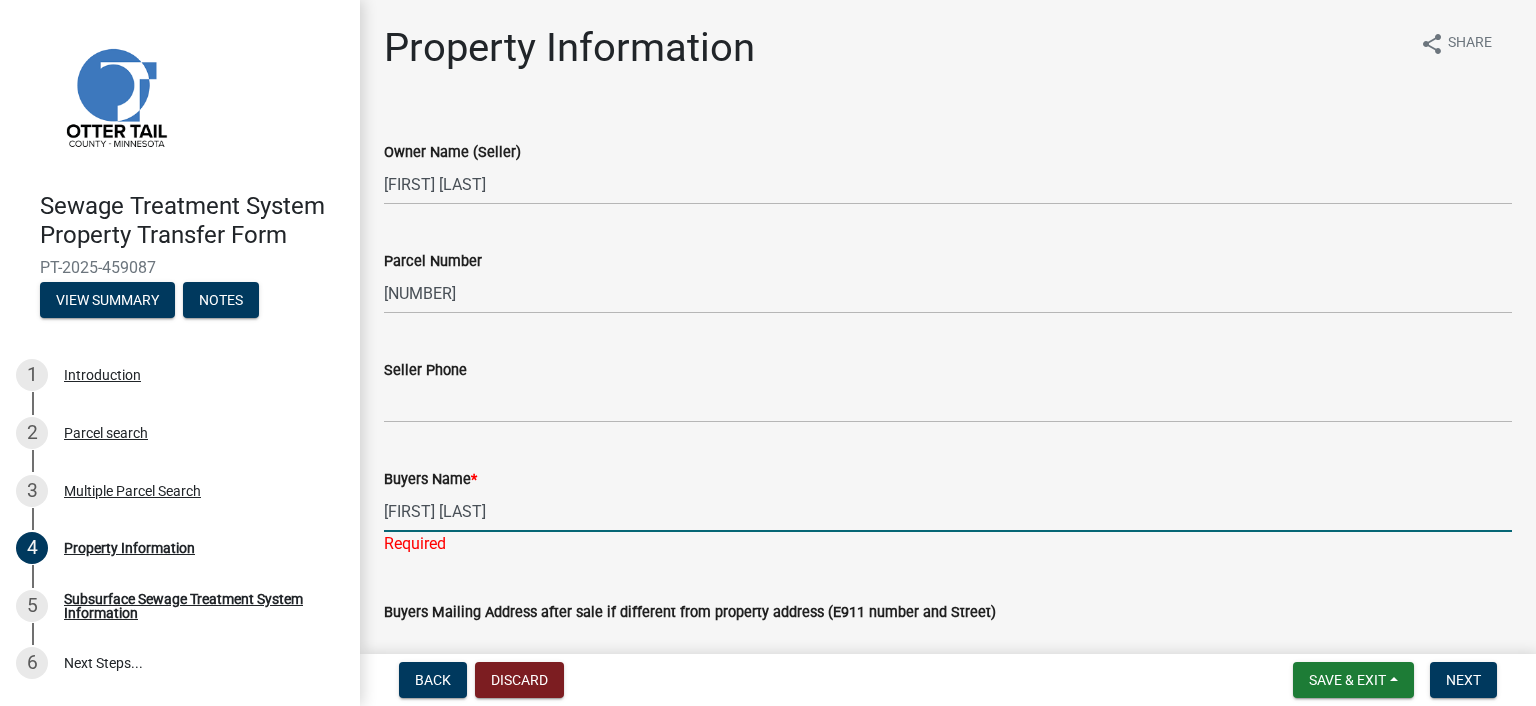 type on "[FIRST] [LAST]" 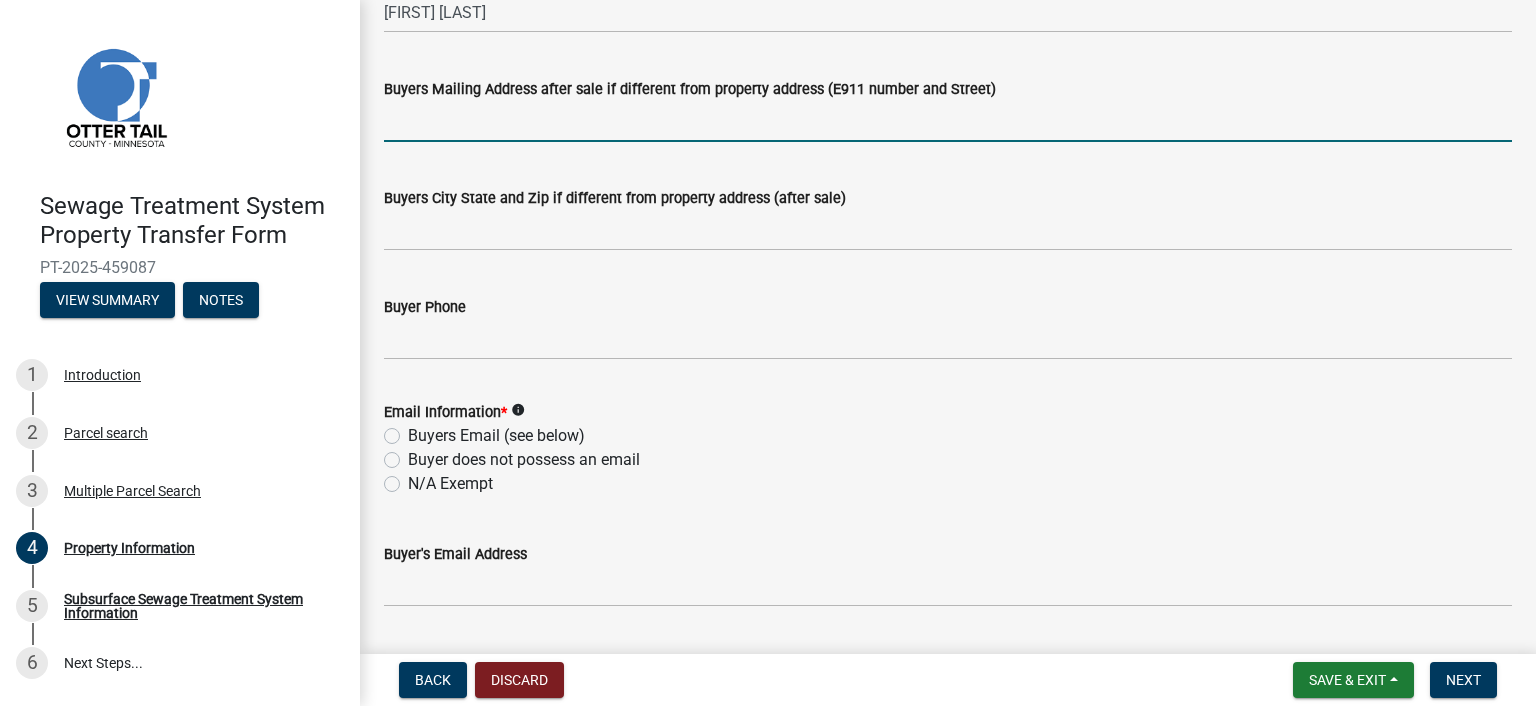 scroll, scrollTop: 500, scrollLeft: 0, axis: vertical 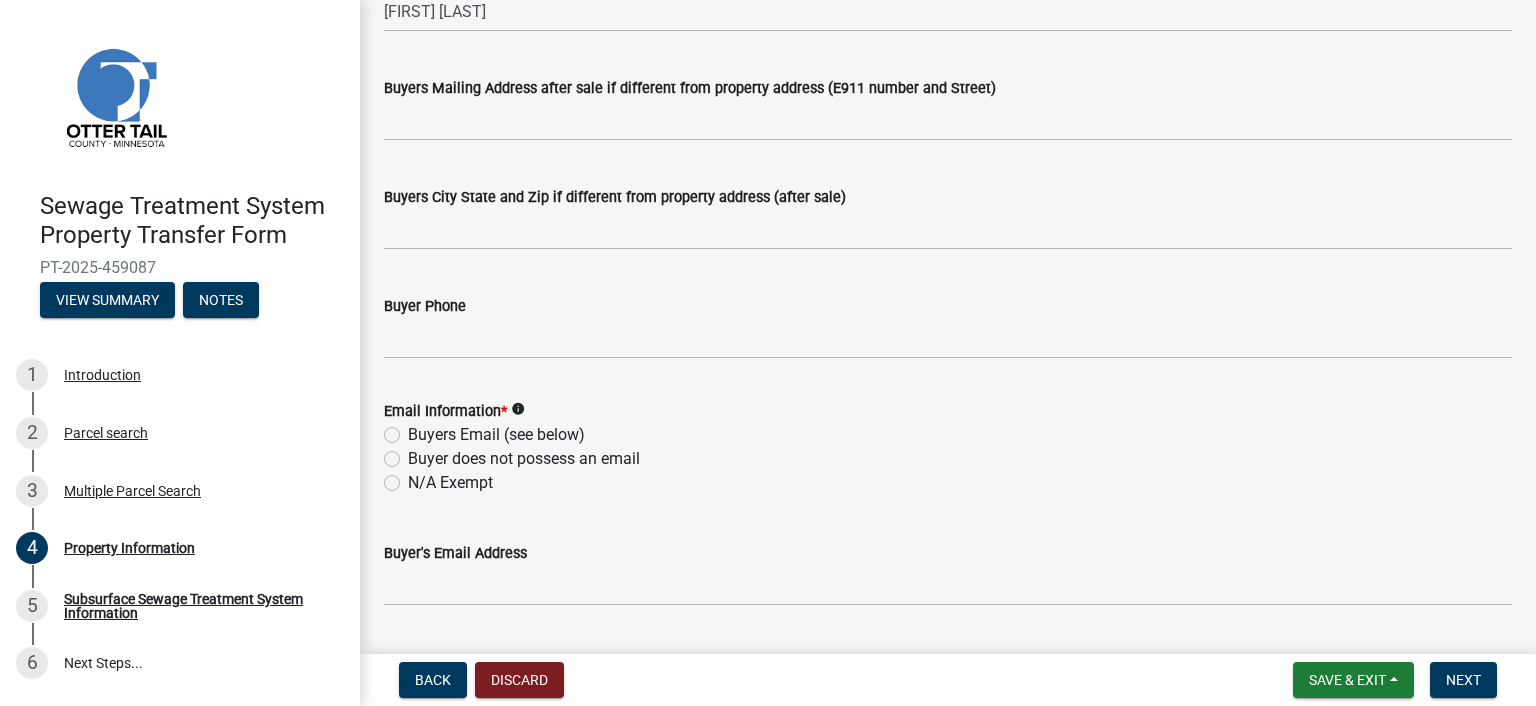 click on "N/A Exempt" 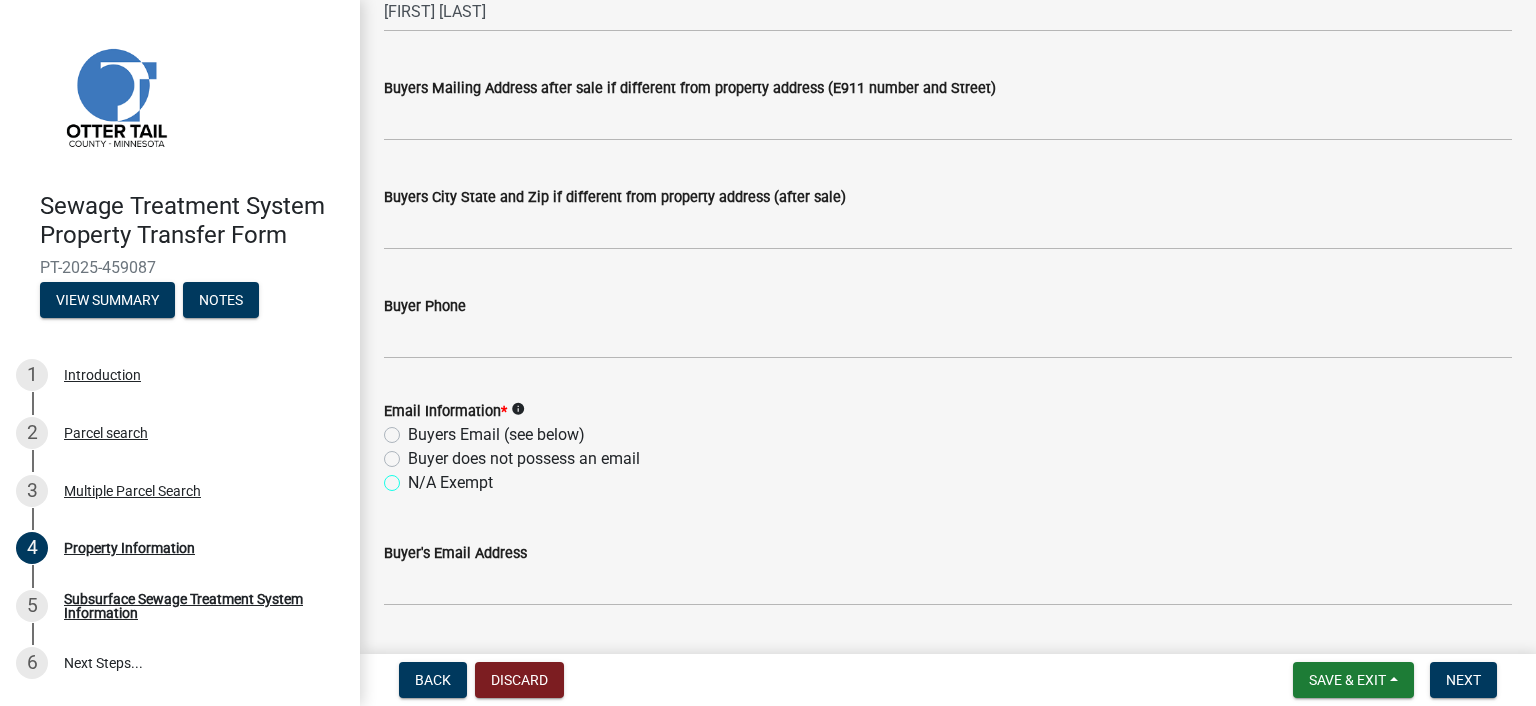 click on "N/A Exempt" at bounding box center (414, 477) 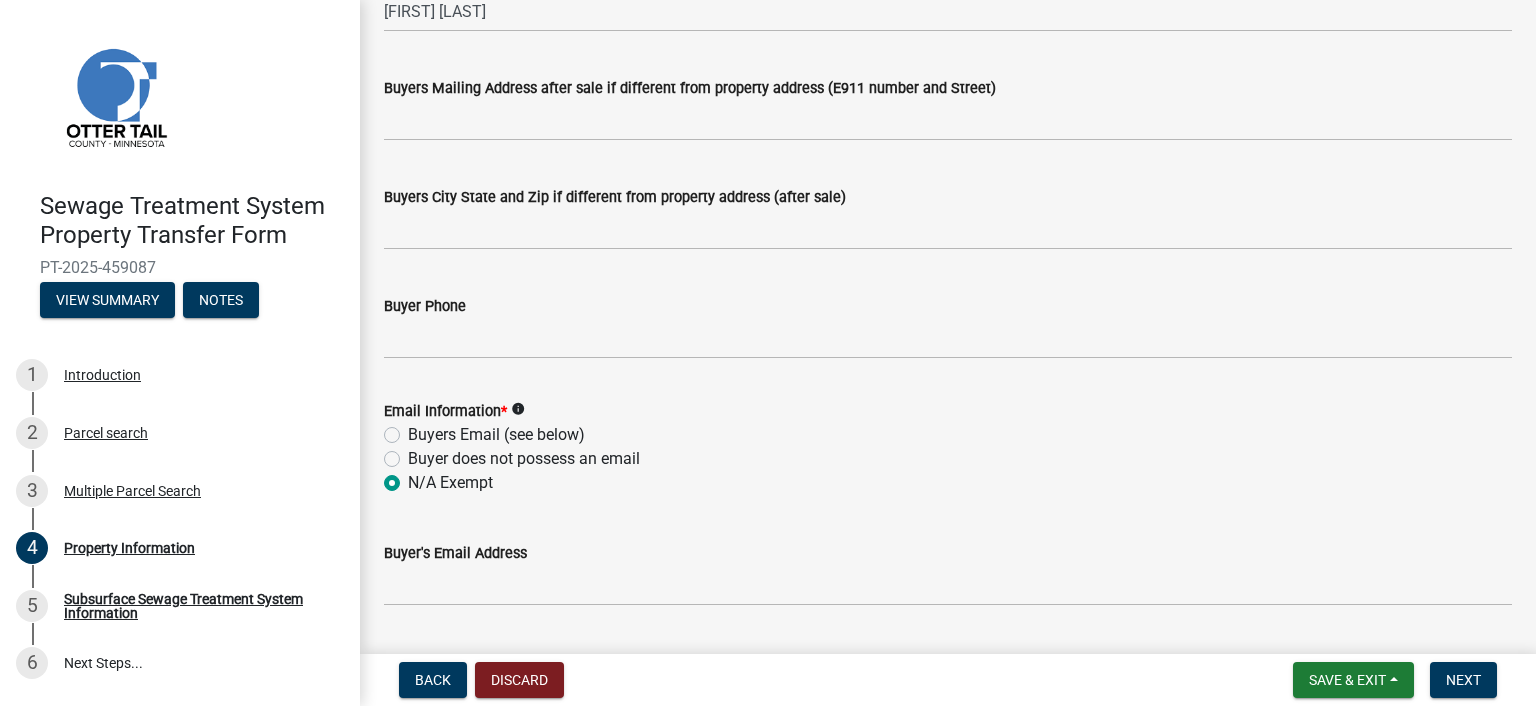 radio on "true" 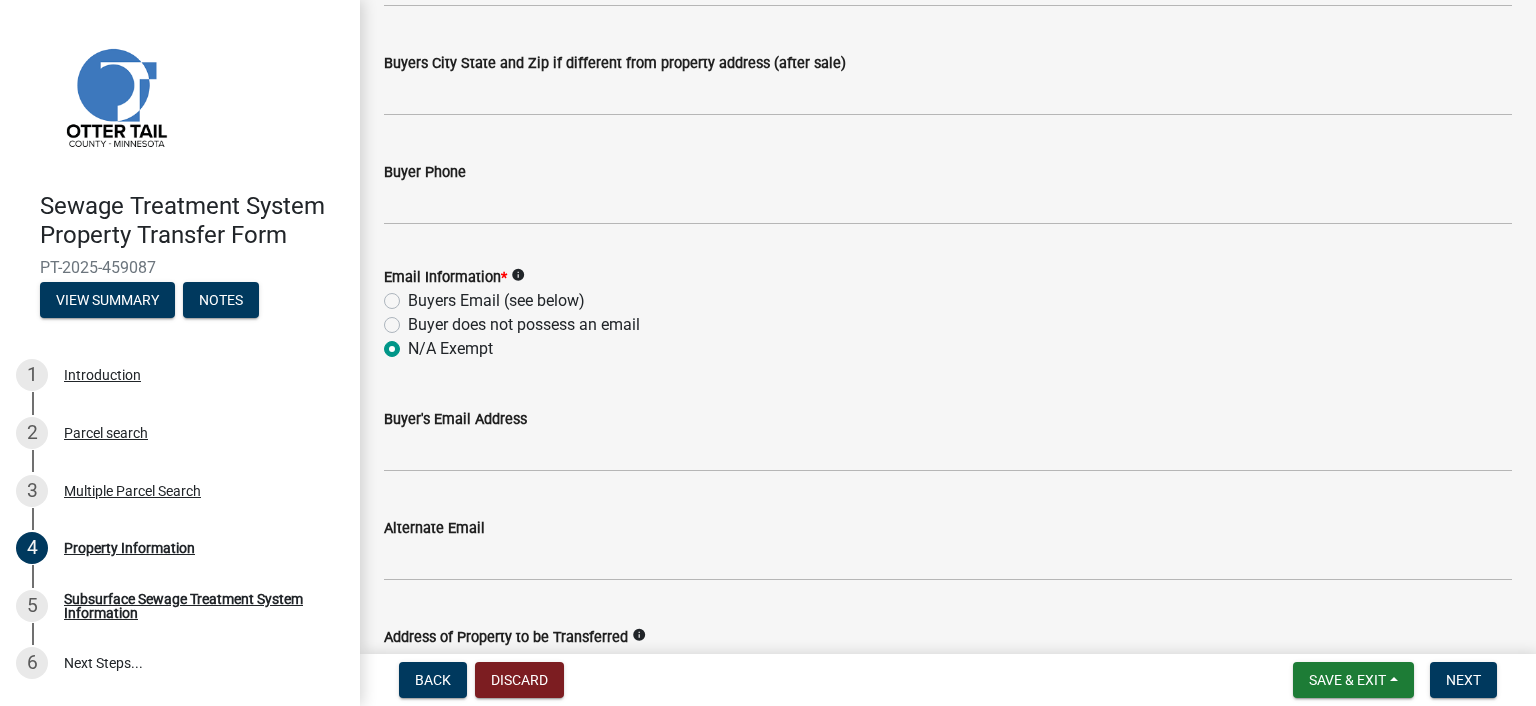 scroll, scrollTop: 900, scrollLeft: 0, axis: vertical 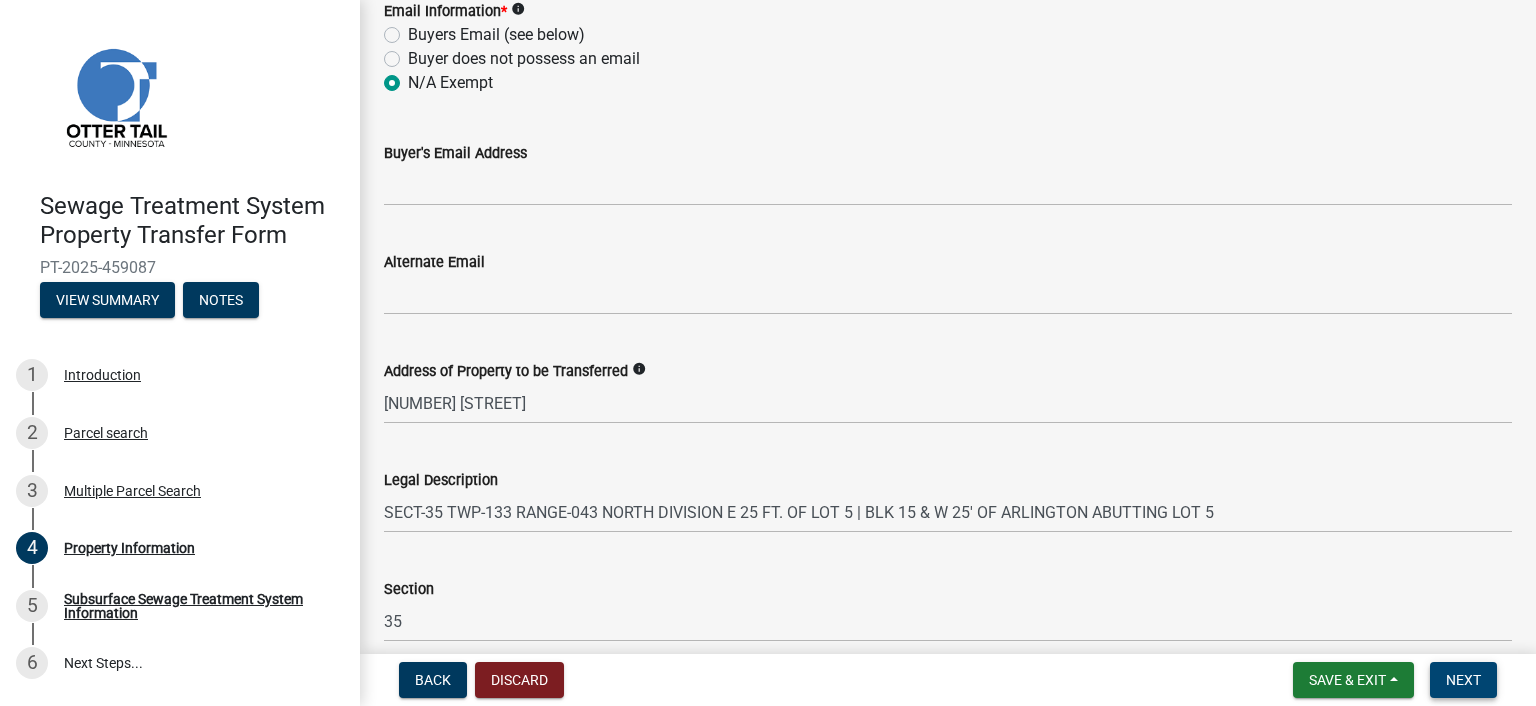 click on "Next" at bounding box center [1463, 680] 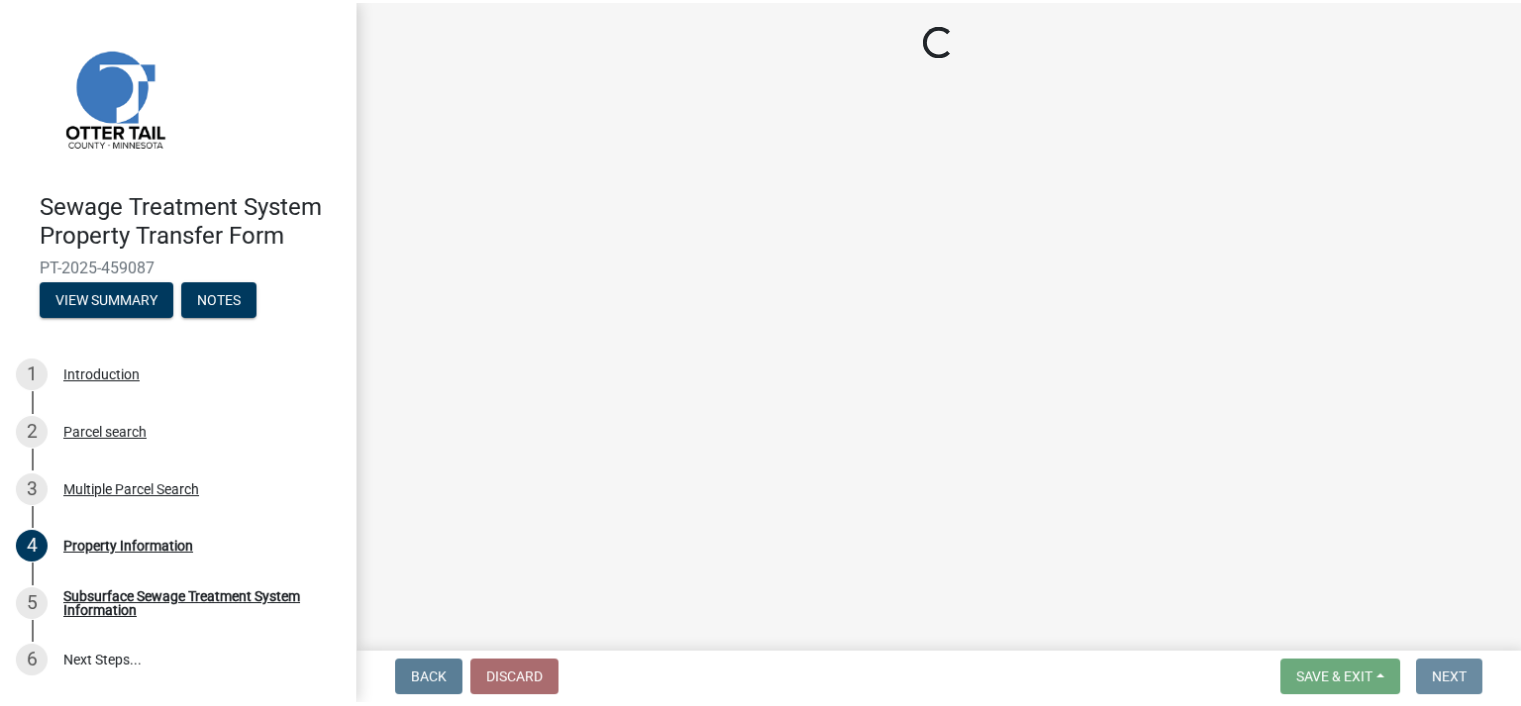 scroll, scrollTop: 0, scrollLeft: 0, axis: both 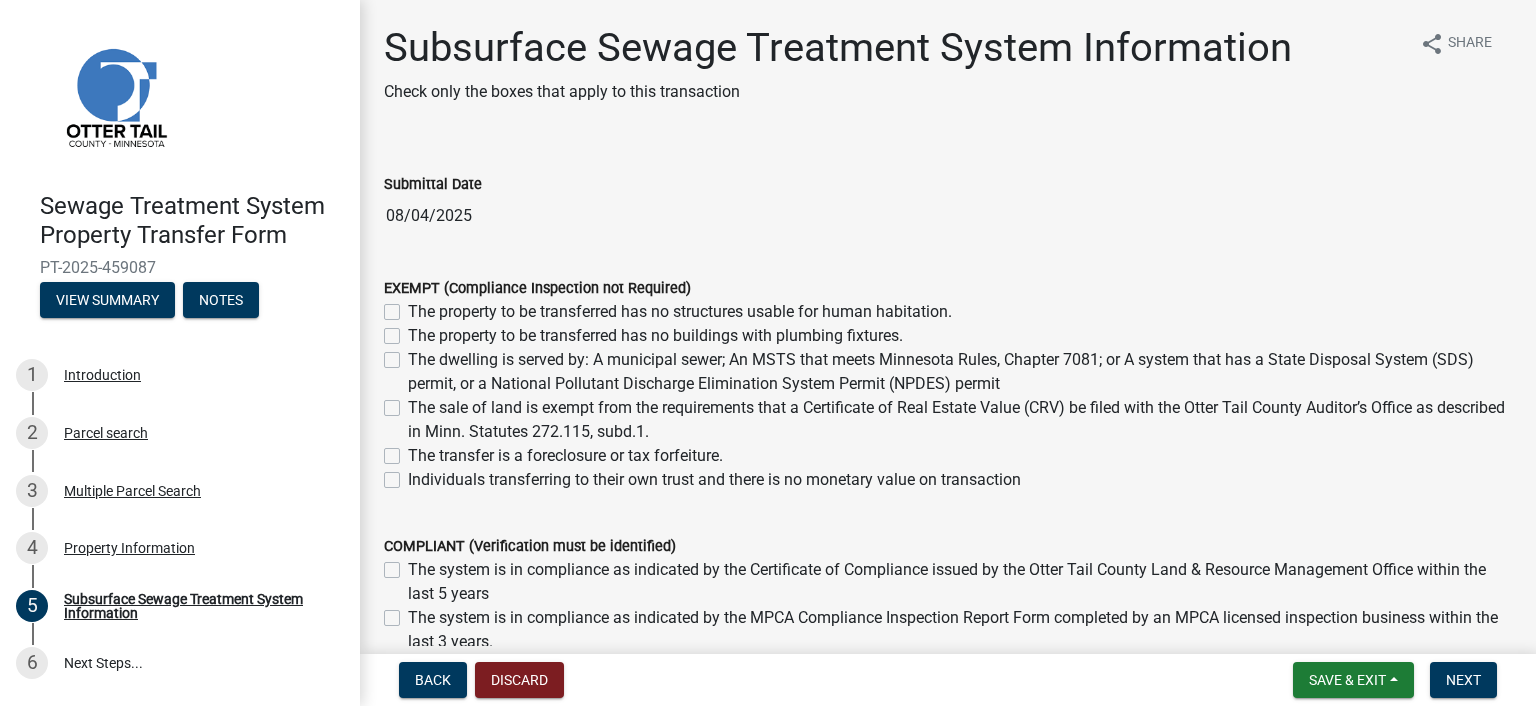 click on "The dwelling is served by: A municipal sewer; An MSTS that meets Minnesota Rules, Chapter 7081; or A system that has a State Disposal System (SDS) permit, or a National Pollutant Discharge Elimination System Permit (NPDES) permit" 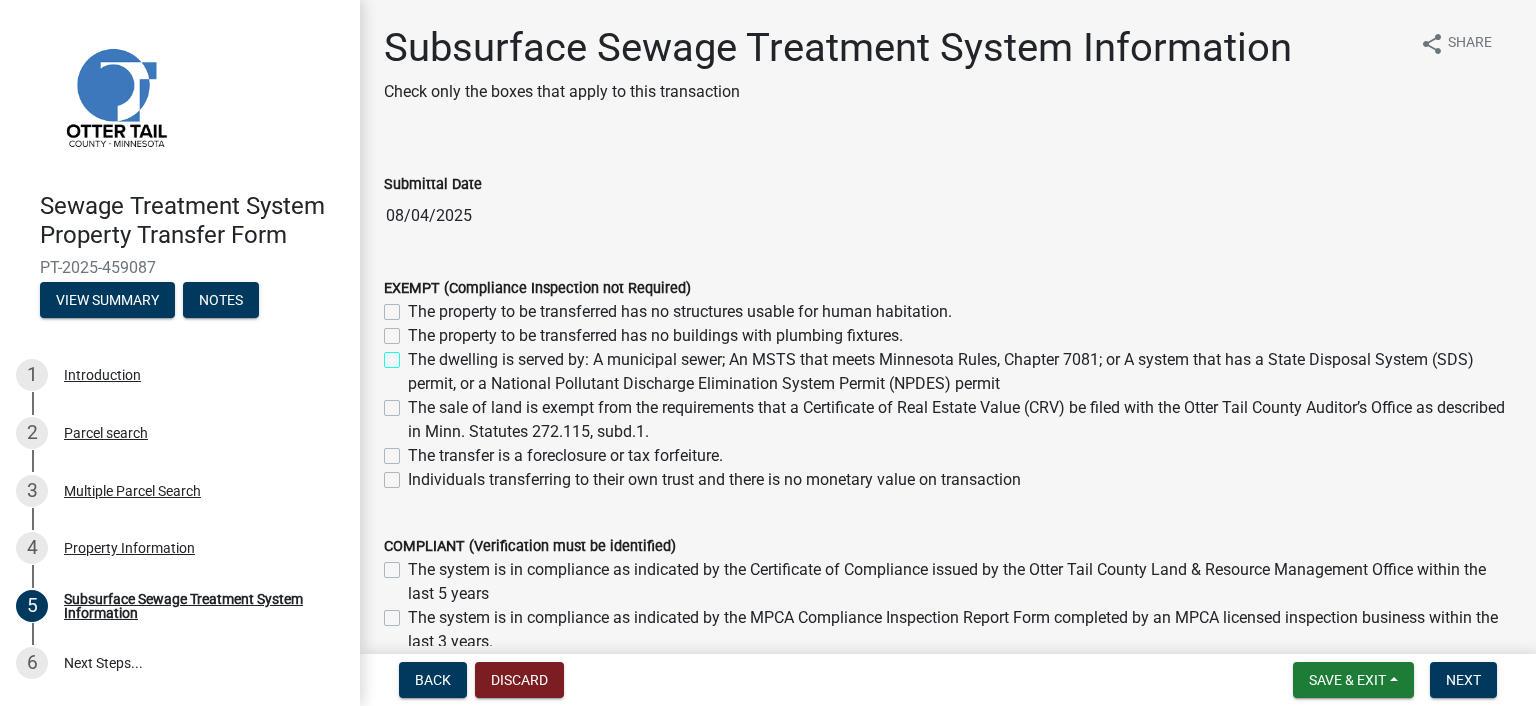 click on "The dwelling is served by: A municipal sewer; An MSTS that meets Minnesota Rules, Chapter 7081; or A system that has a State Disposal System (SDS) permit, or a National Pollutant Discharge Elimination System Permit (NPDES) permit" at bounding box center [414, 354] 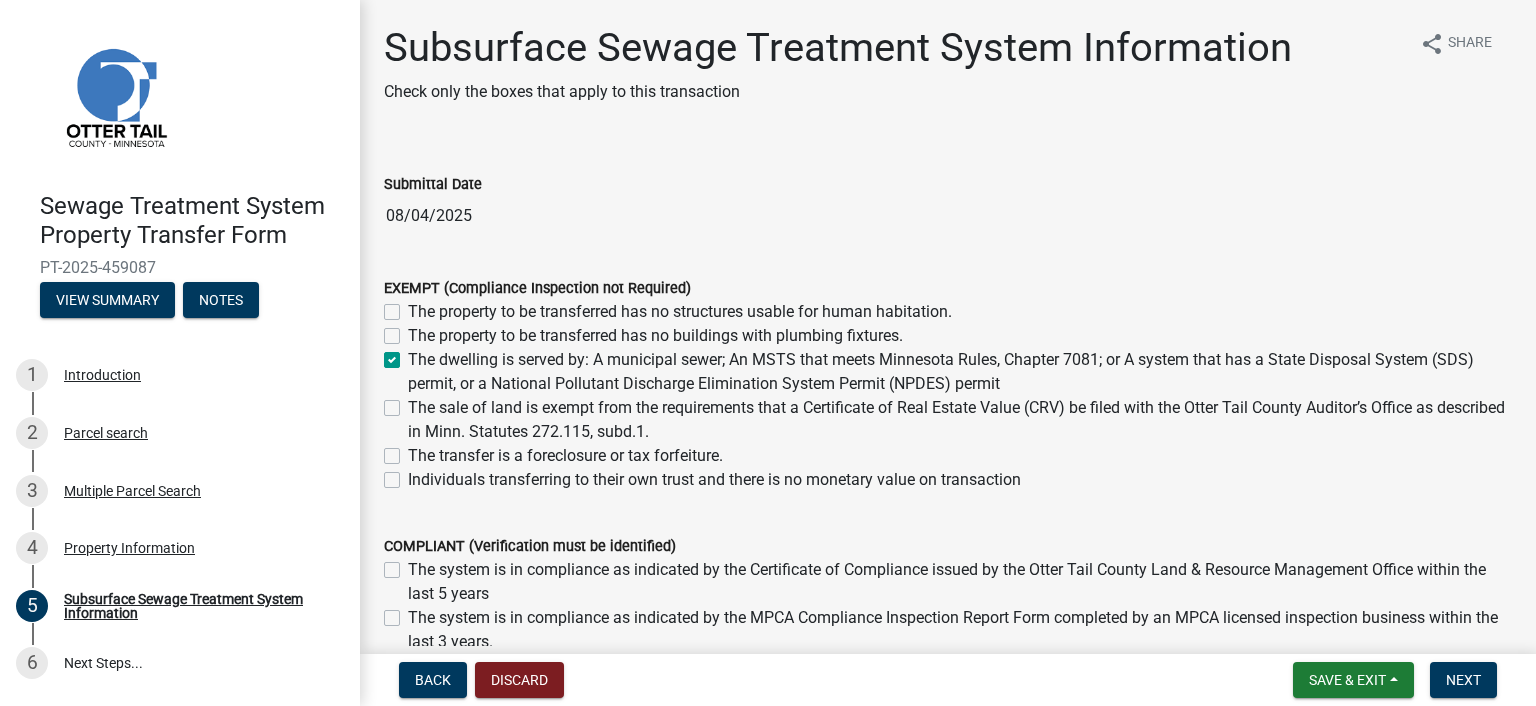 checkbox on "false" 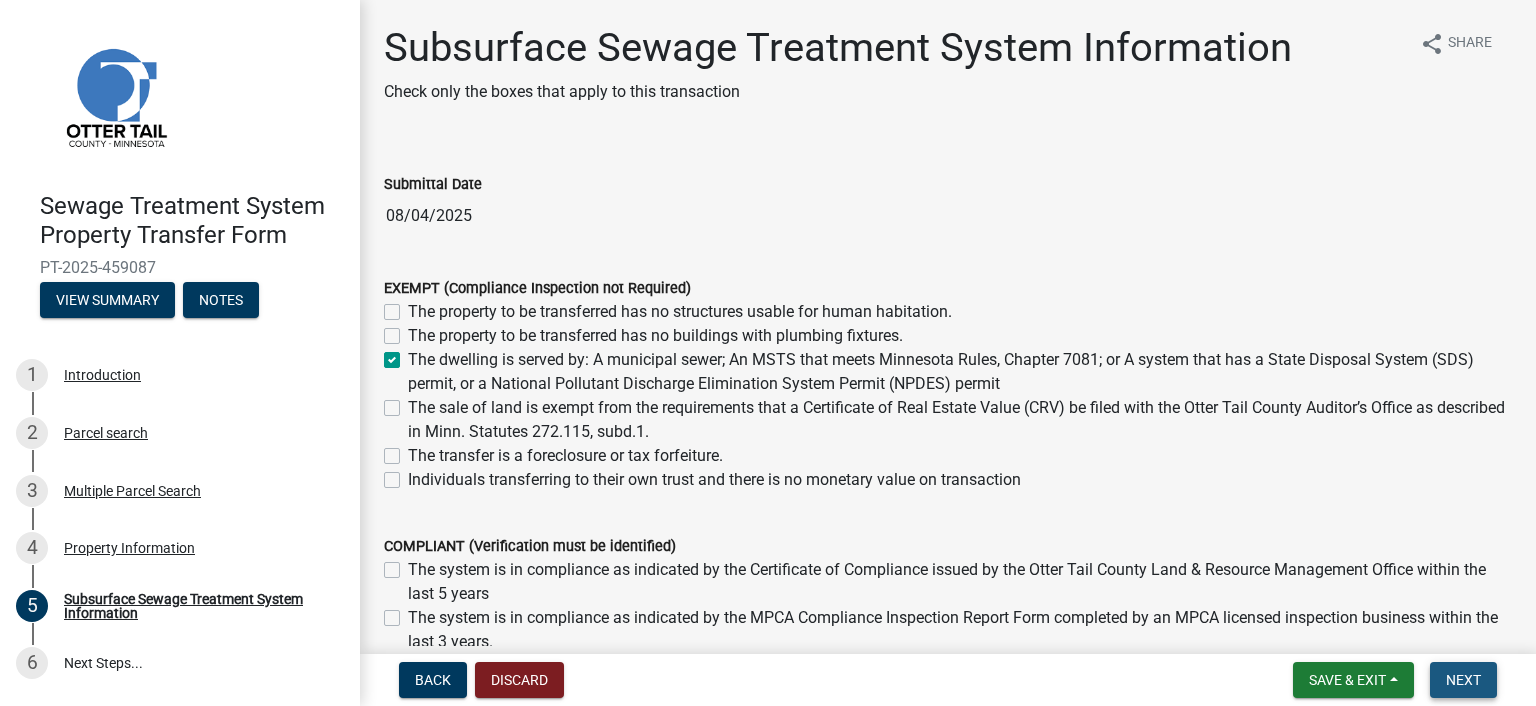 click on "Next" at bounding box center [1463, 680] 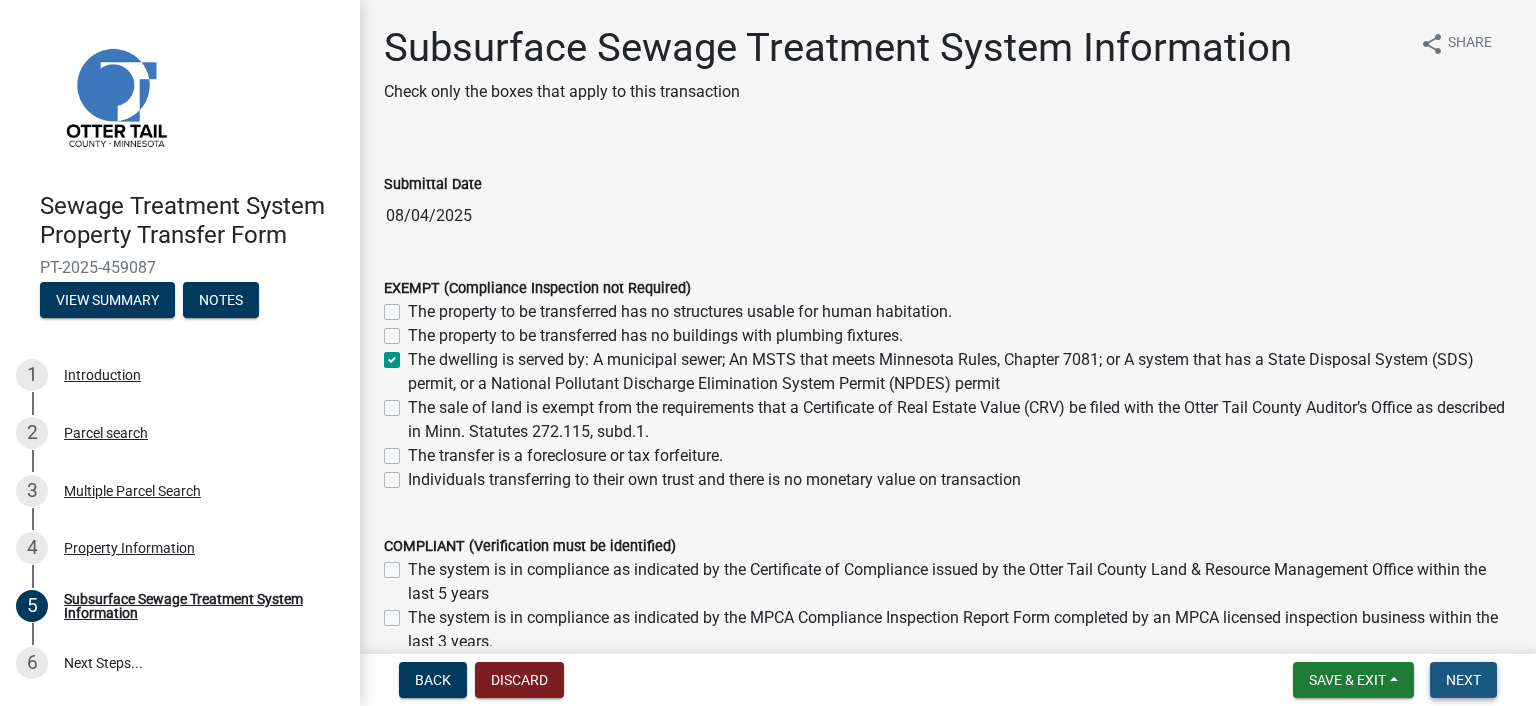 click on "Next" at bounding box center (1463, 680) 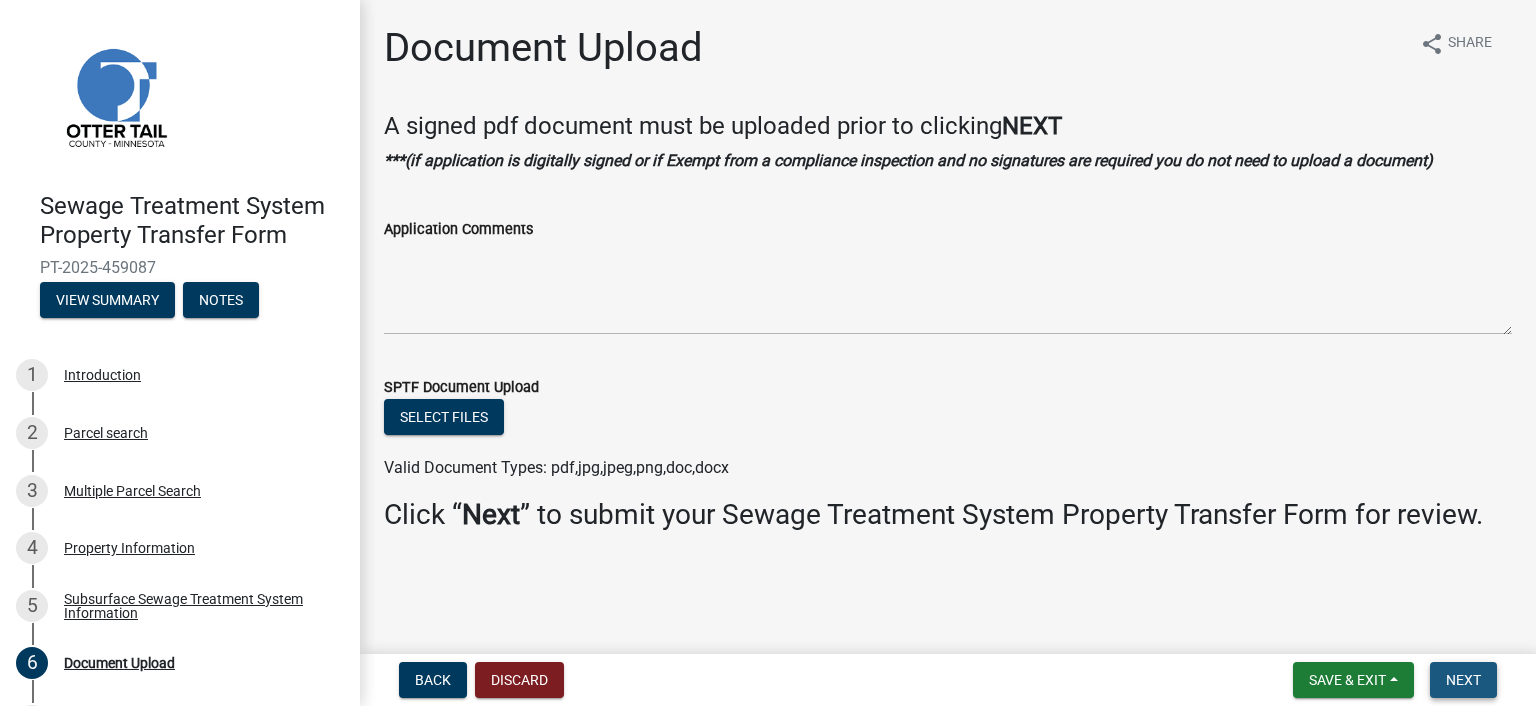 click on "Next" at bounding box center [1463, 680] 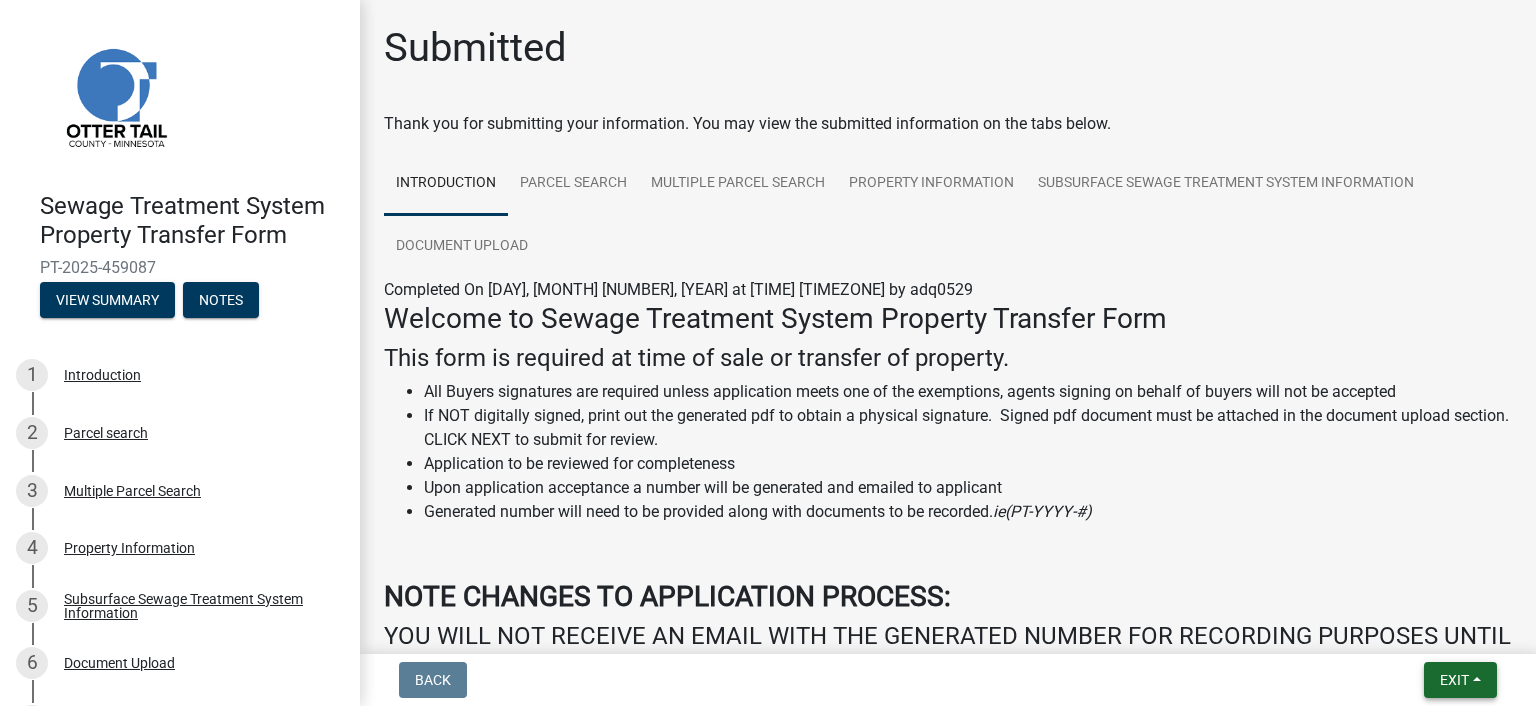 click on "Exit" at bounding box center (1454, 680) 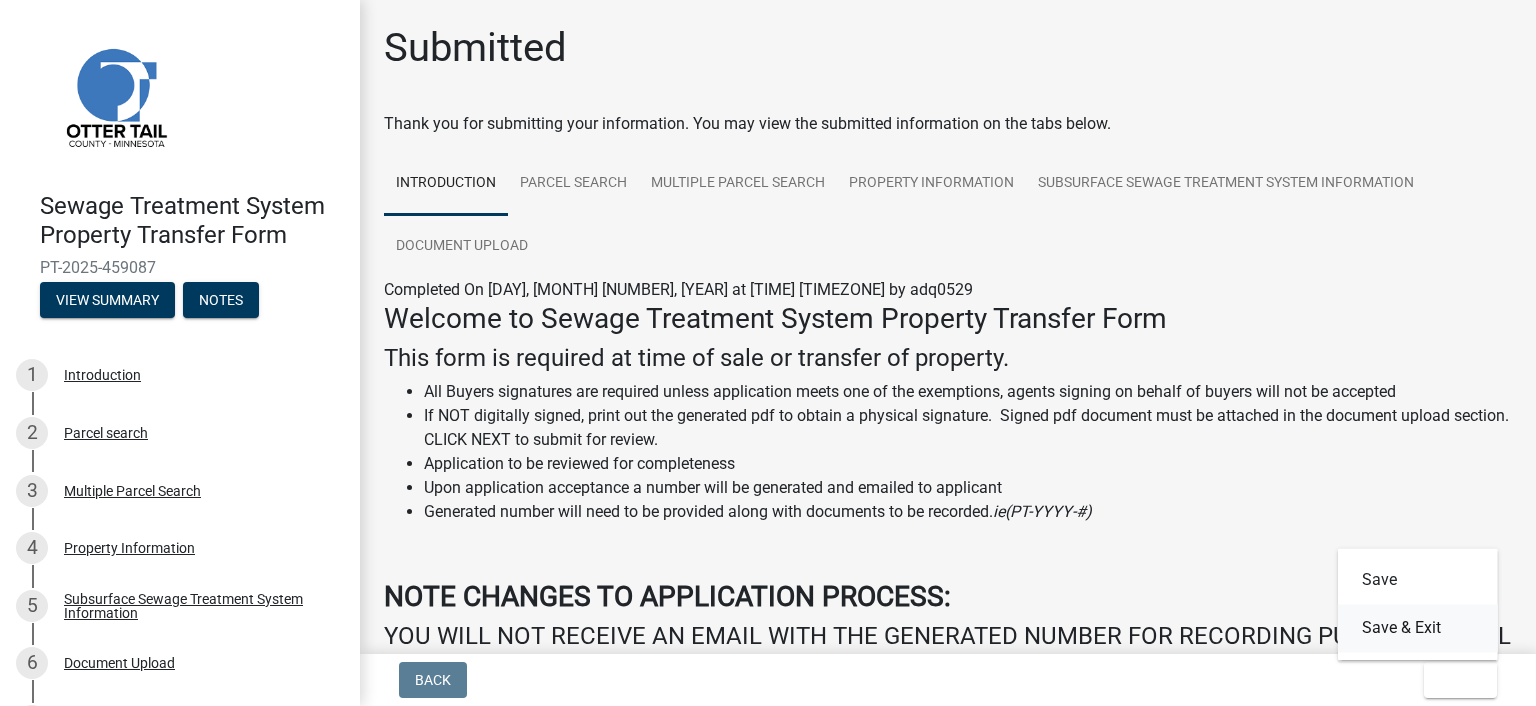click on "Save & Exit" at bounding box center [1418, 628] 